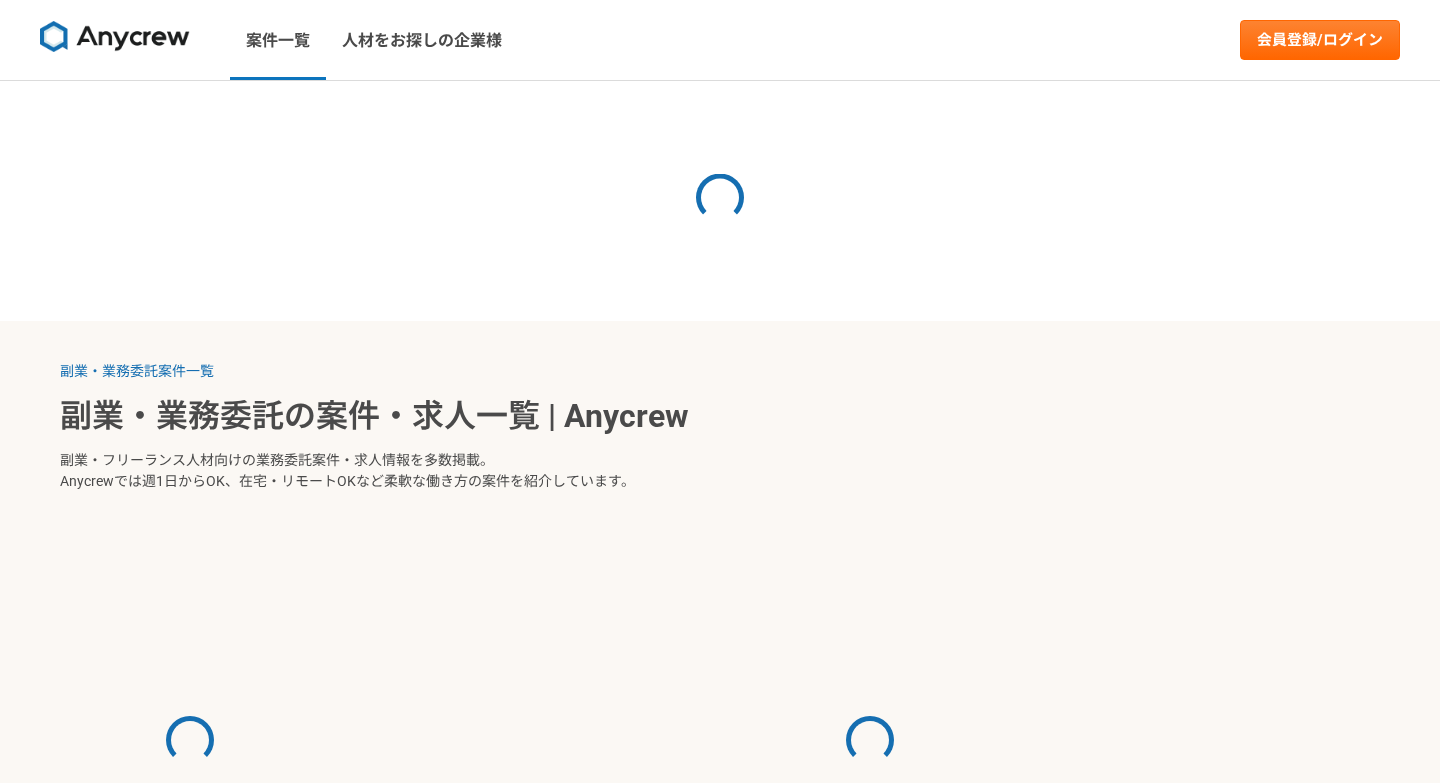 scroll, scrollTop: 0, scrollLeft: 0, axis: both 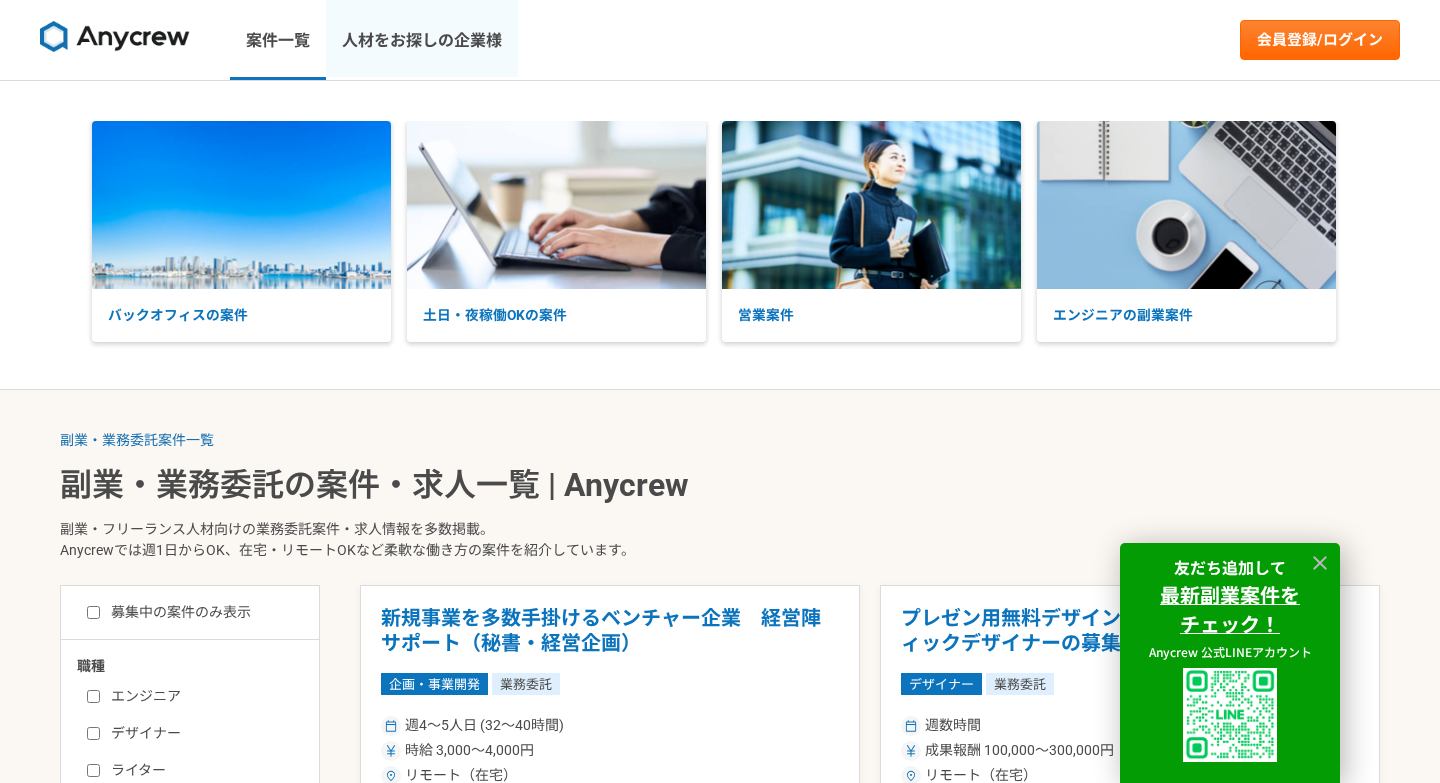click on "人材をお探しの企業様" at bounding box center (422, 40) 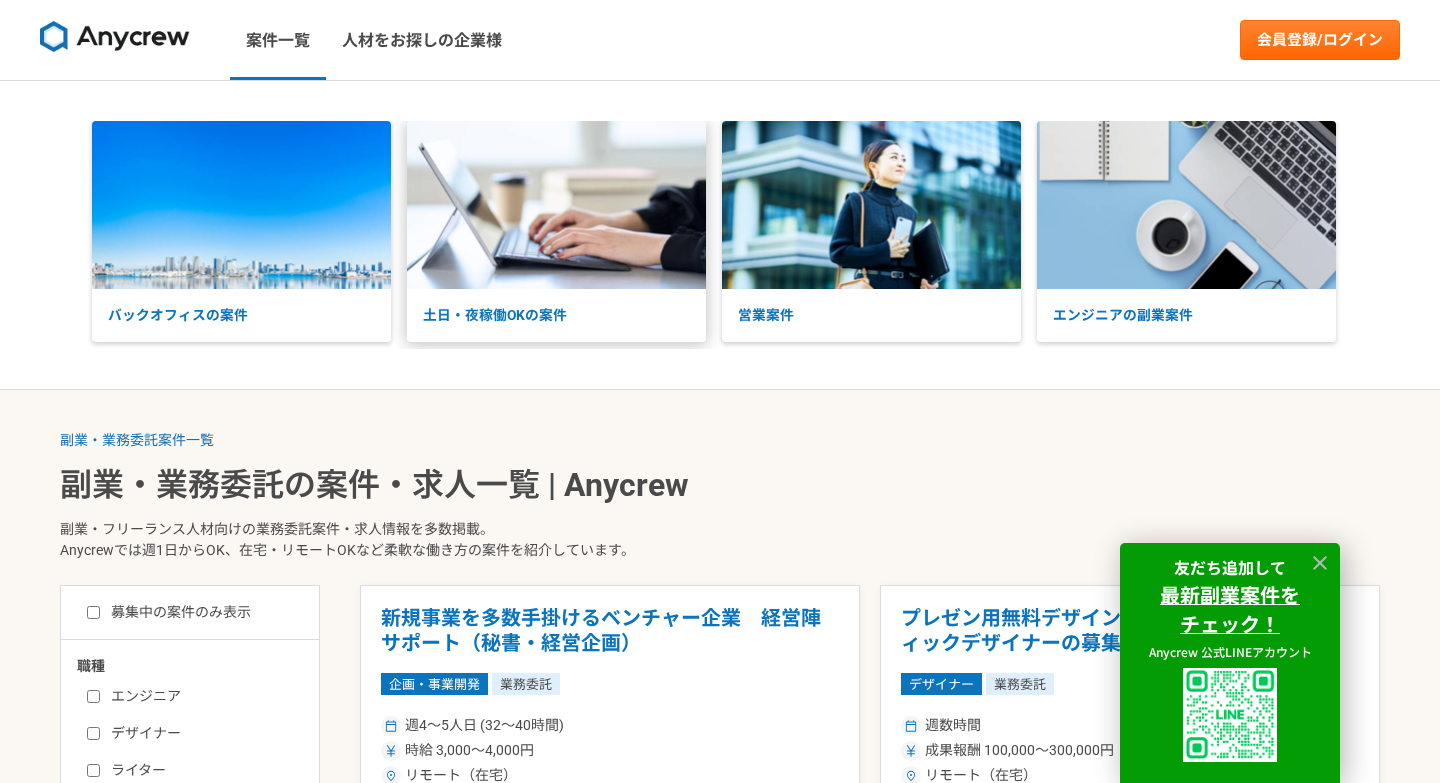click at bounding box center [556, 205] 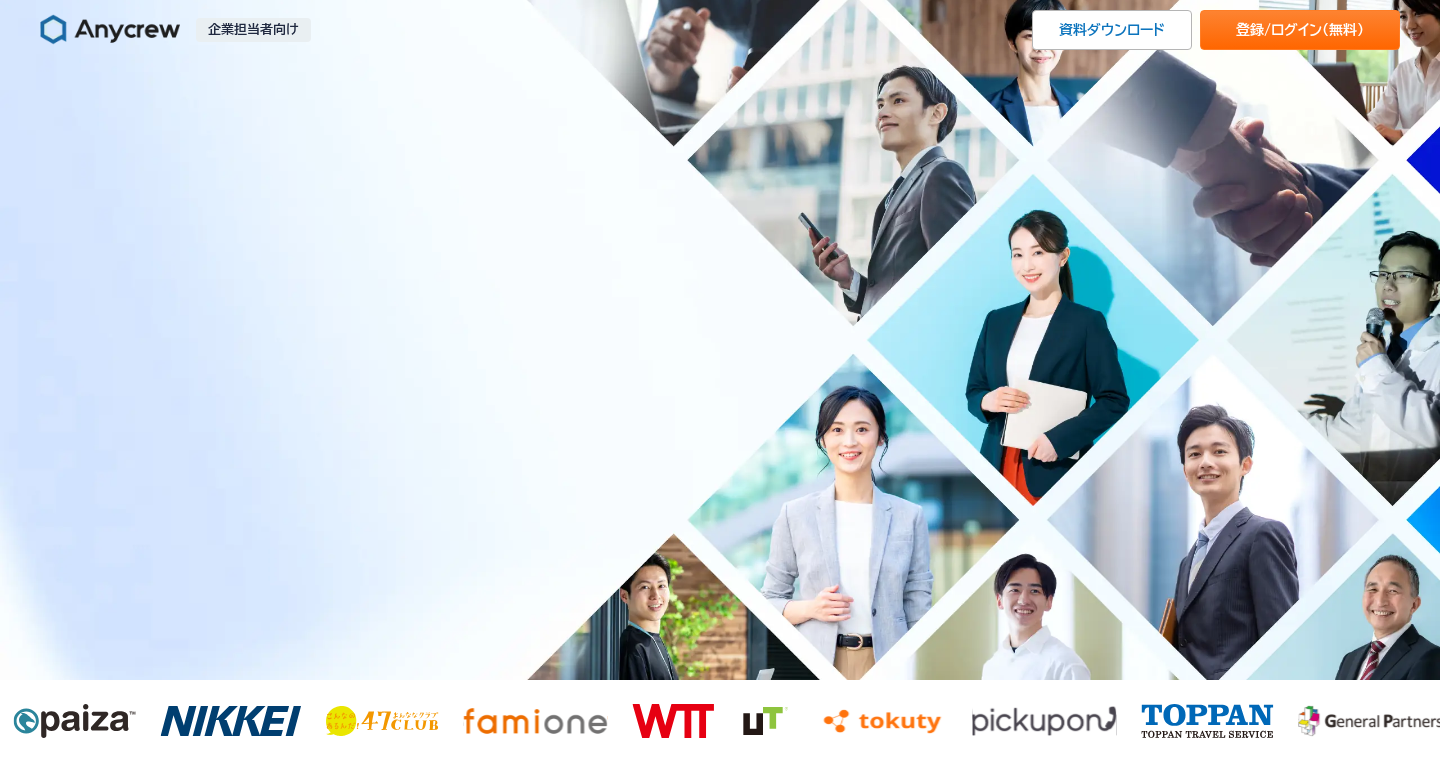 scroll, scrollTop: 0, scrollLeft: 0, axis: both 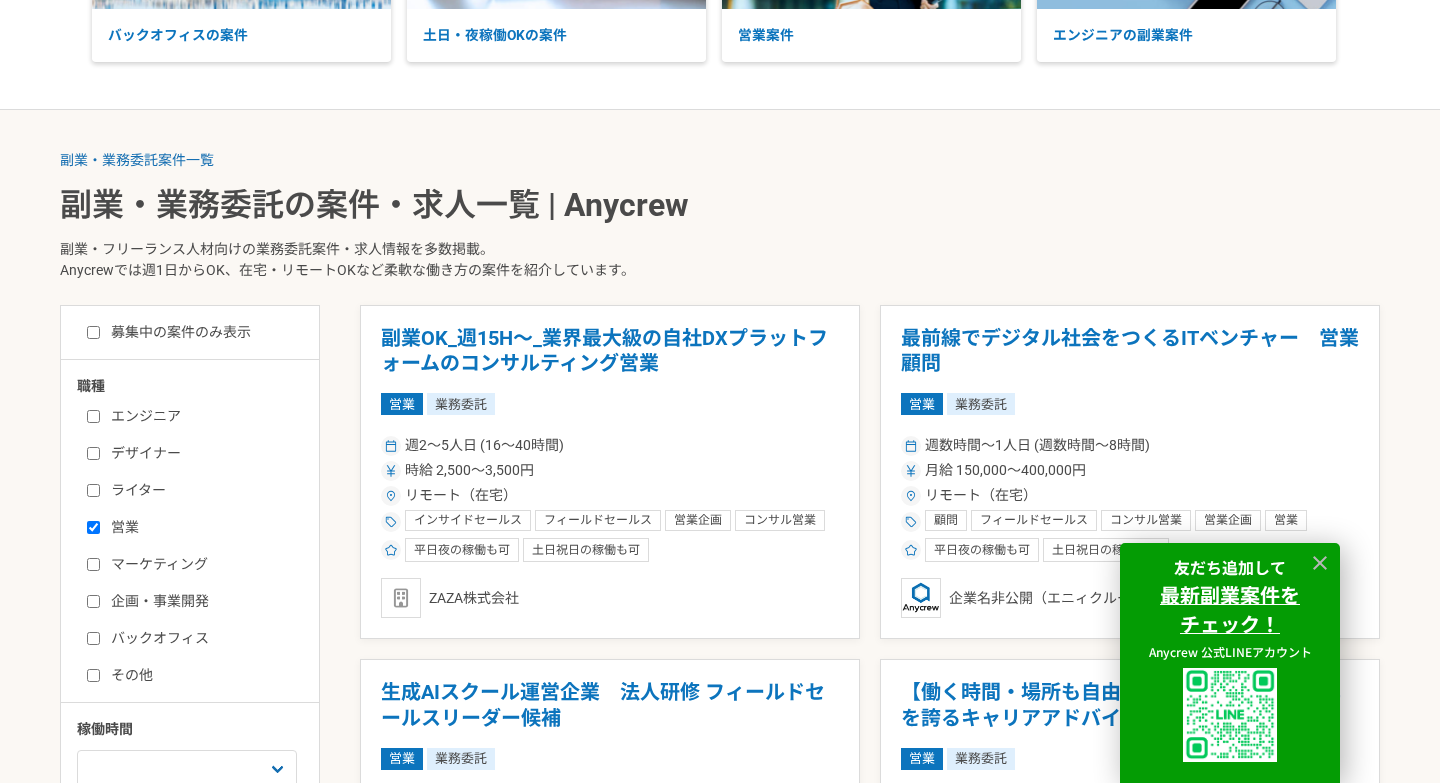 click on "副業・業務委託案件一覧 副業・業務委託の案件・求人一覧 | Anycrew 副業・フリーランス人材向けの業務委託案件・求人情報を多数掲載。
Anycrewでは週1日からOK、在宅・リモートOKなど柔軟な働き方の案件を紹介しています。" at bounding box center (720, 227) 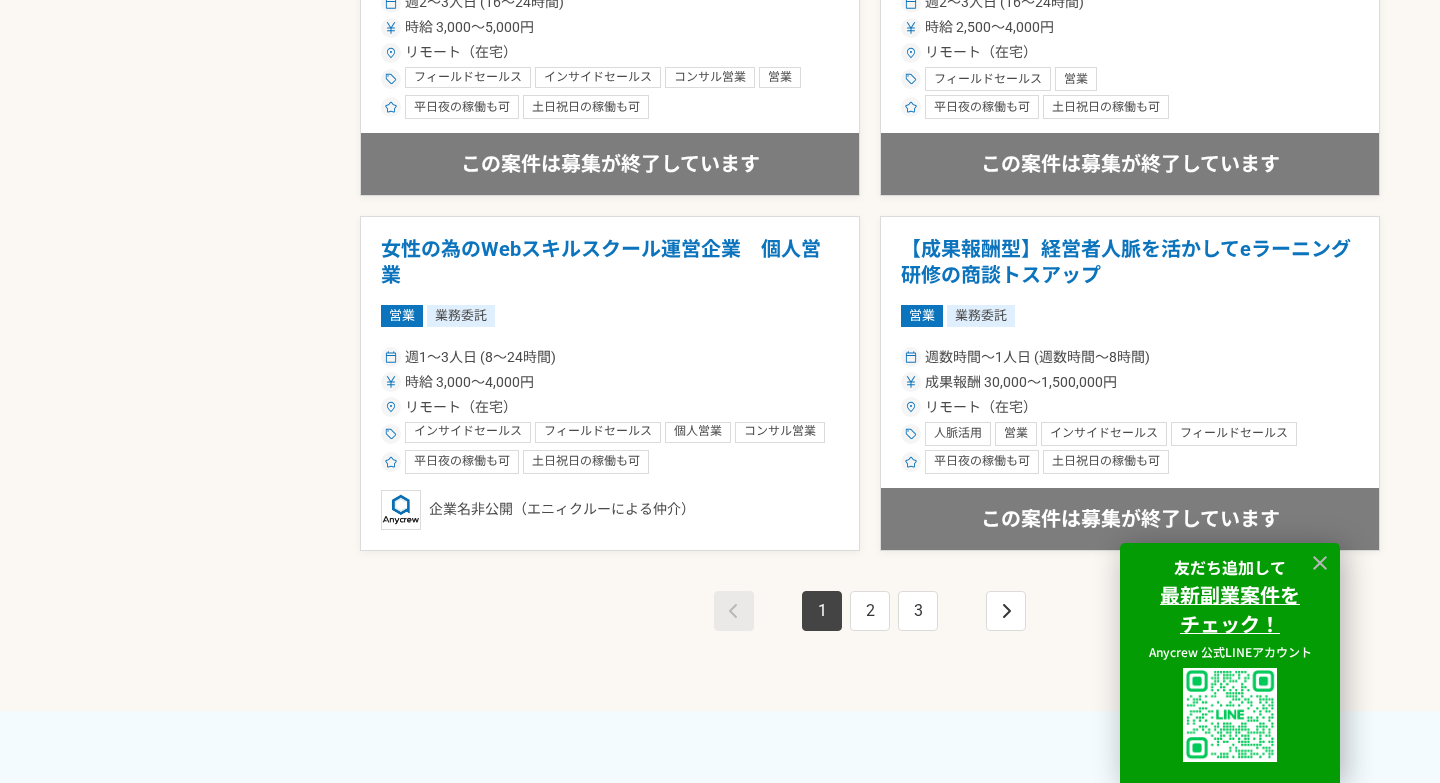 scroll, scrollTop: 3600, scrollLeft: 0, axis: vertical 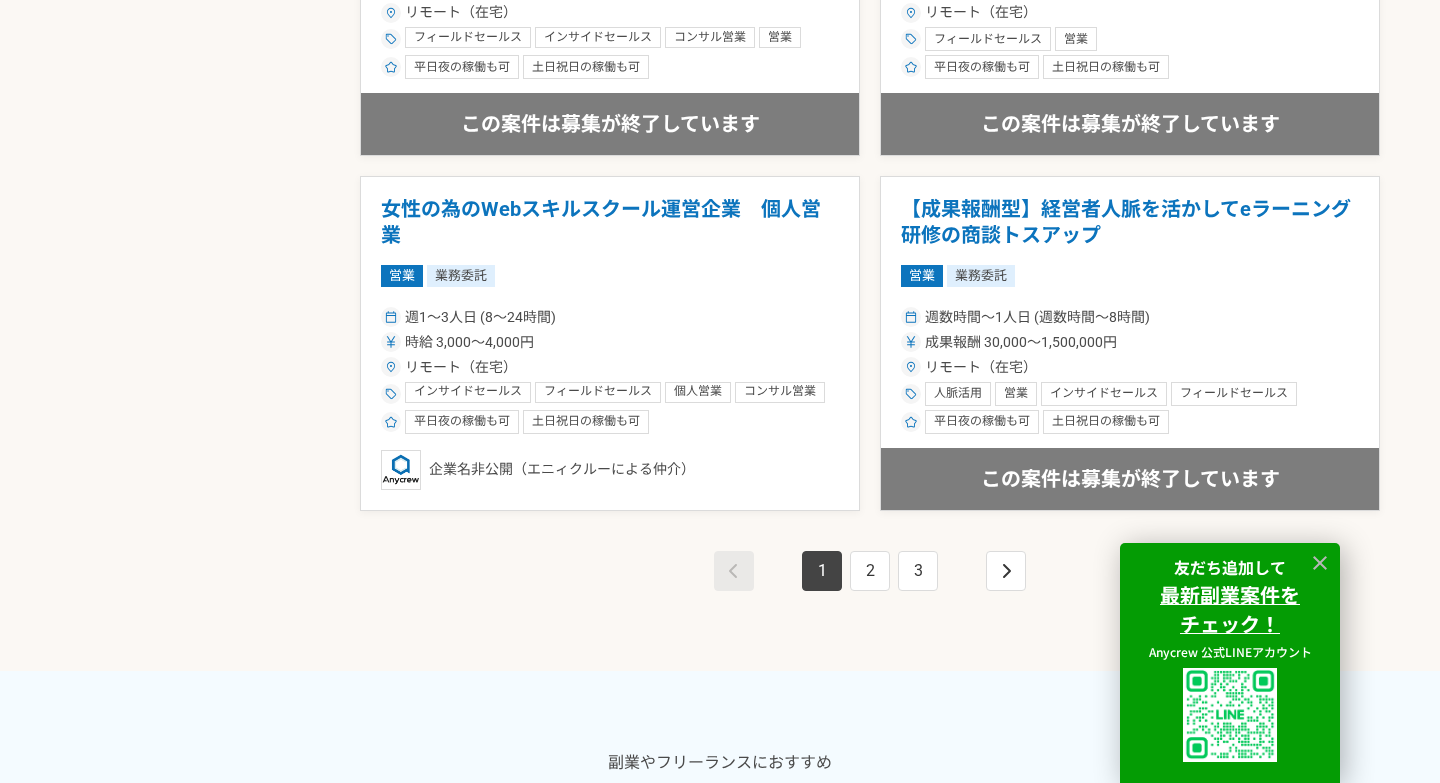 click on "【成果報酬型】経営者人脈を活かしてeラーニング研修の商談トスアップ 営業 業務委託 週数時間〜1人日 (週数時間〜8時間) 成果報酬 30,000〜1,500,000円 リモート（在宅） 人脈活用 営業 インサイドセールス フィールドセールス 平日夜の稼働も可 土日祝日の稼働も可 本気ファクトリー株式会社 この案件は募集が終了しています" at bounding box center (1130, 343) 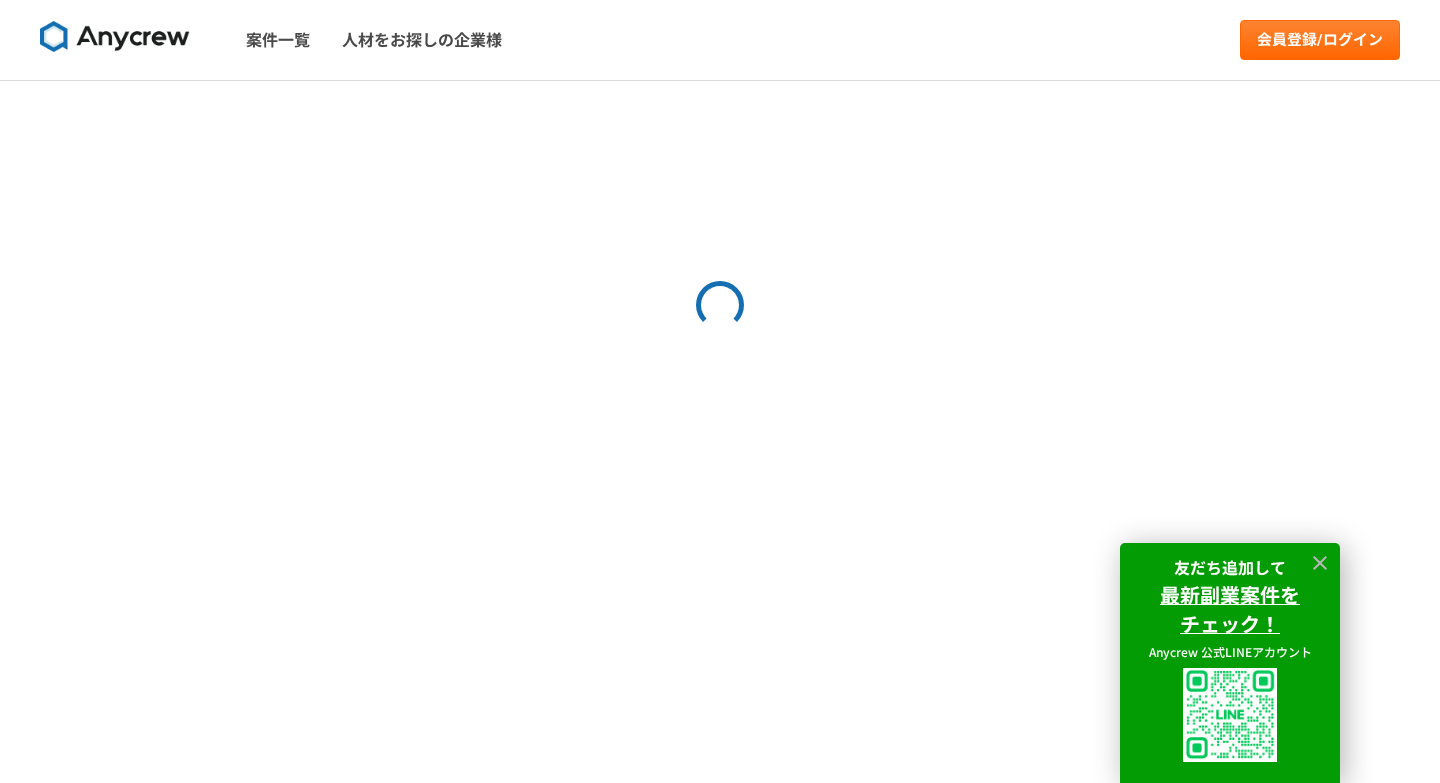 scroll, scrollTop: 0, scrollLeft: 0, axis: both 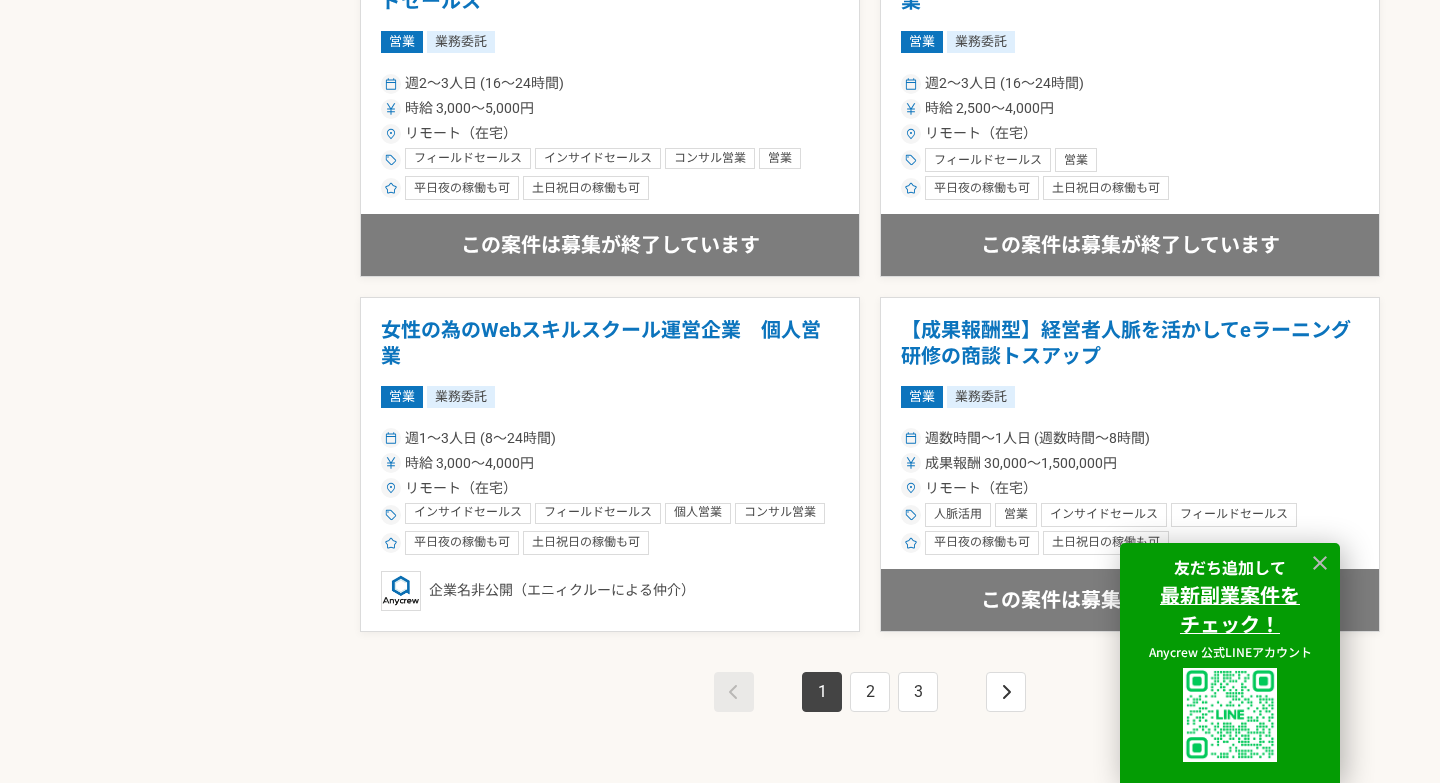 drag, startPoint x: 1439, startPoint y: 188, endPoint x: 1436, endPoint y: 583, distance: 395.01138 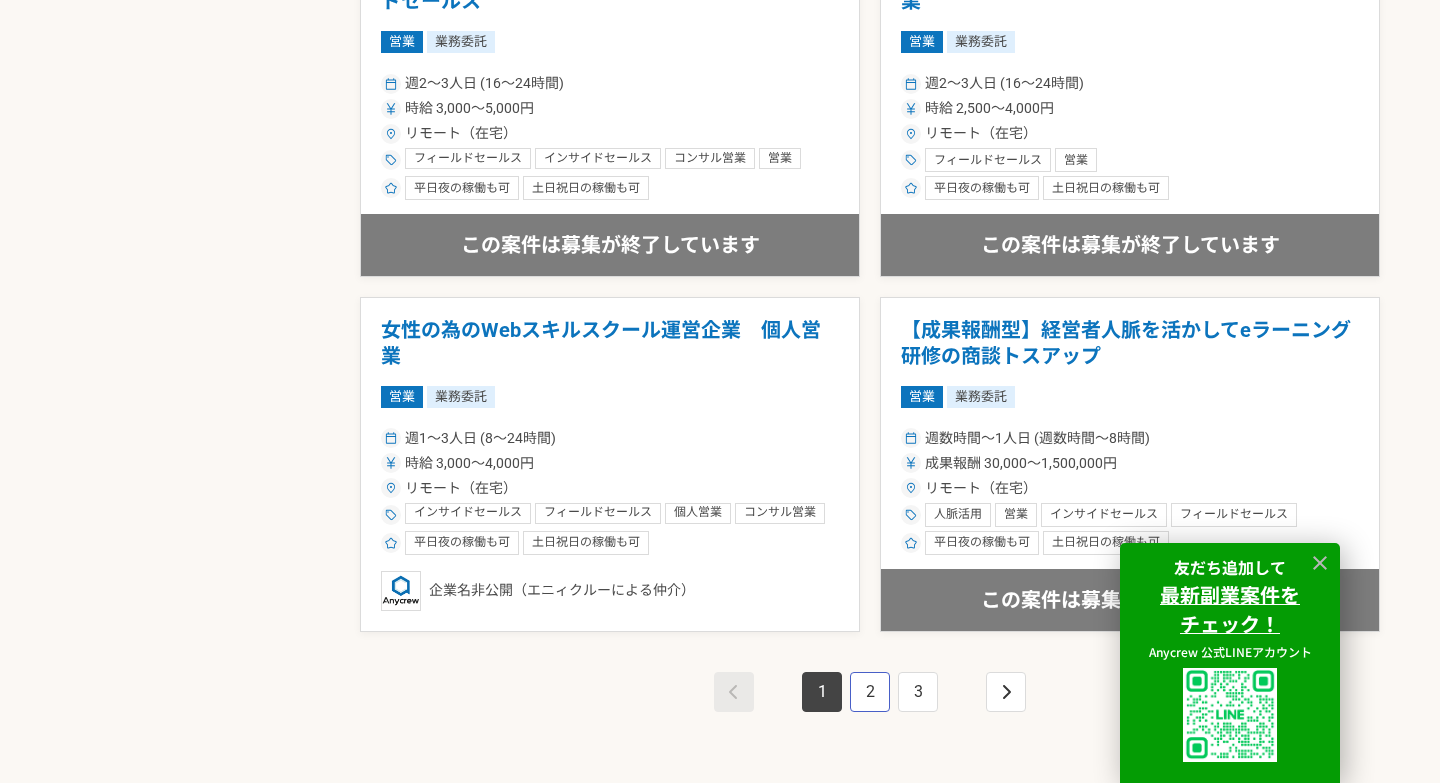 click on "2" at bounding box center (870, 692) 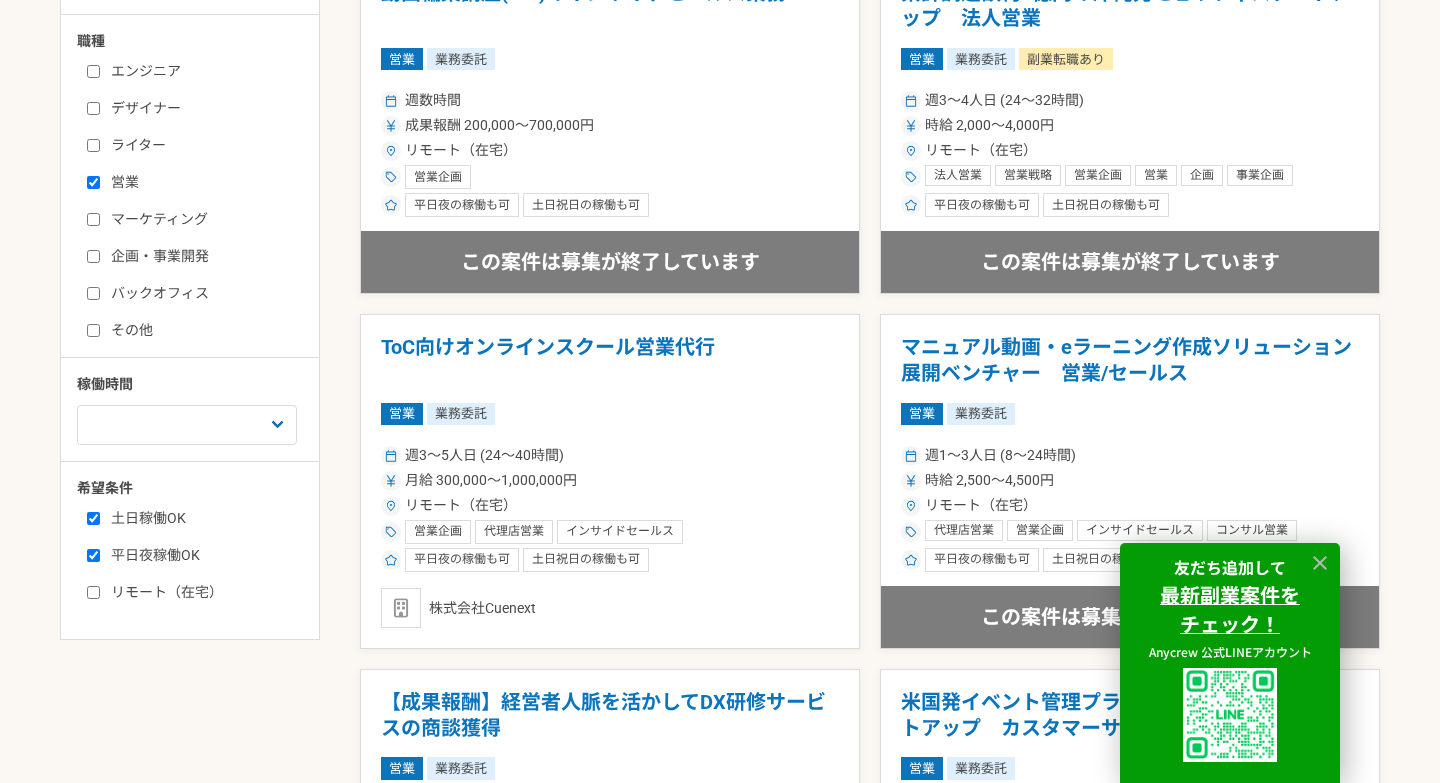scroll, scrollTop: 640, scrollLeft: 0, axis: vertical 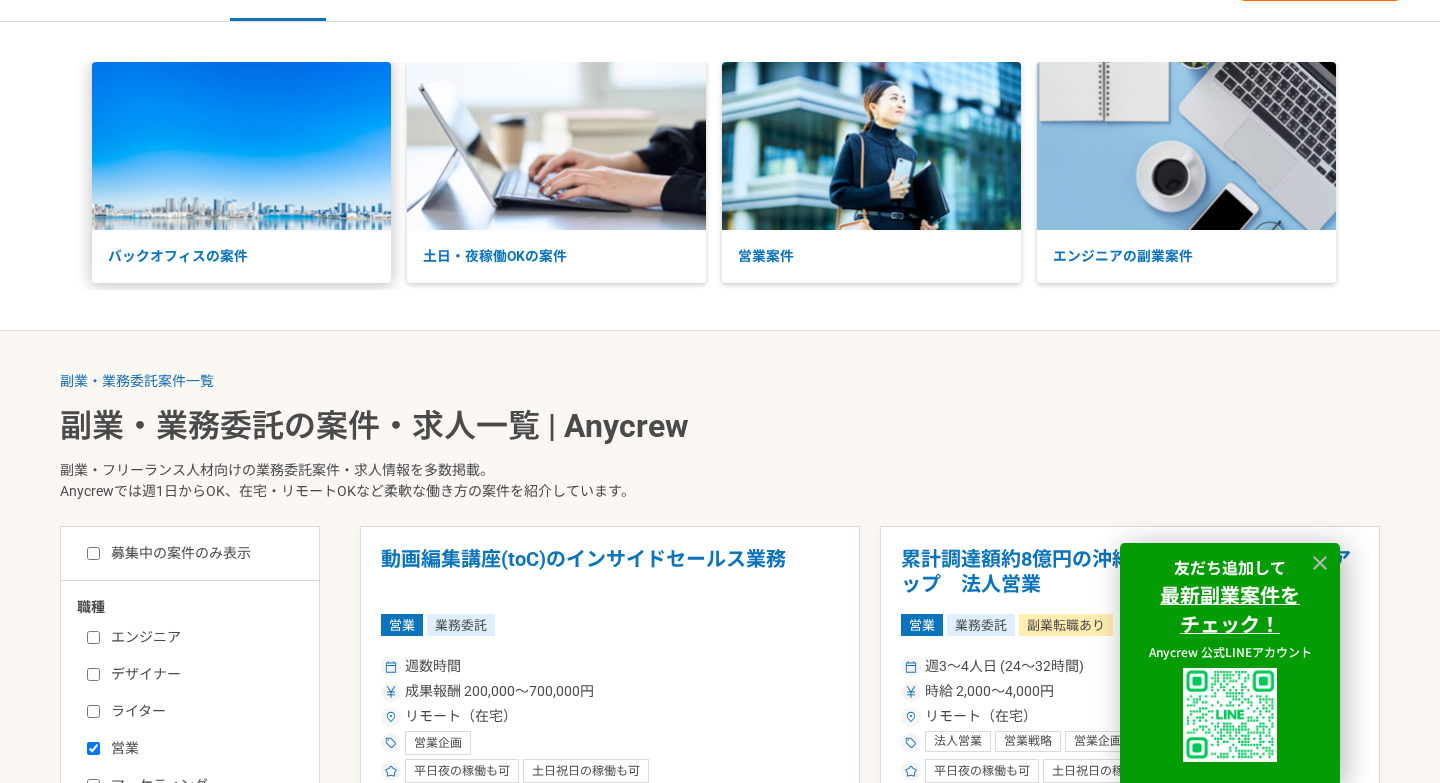 click at bounding box center (241, 146) 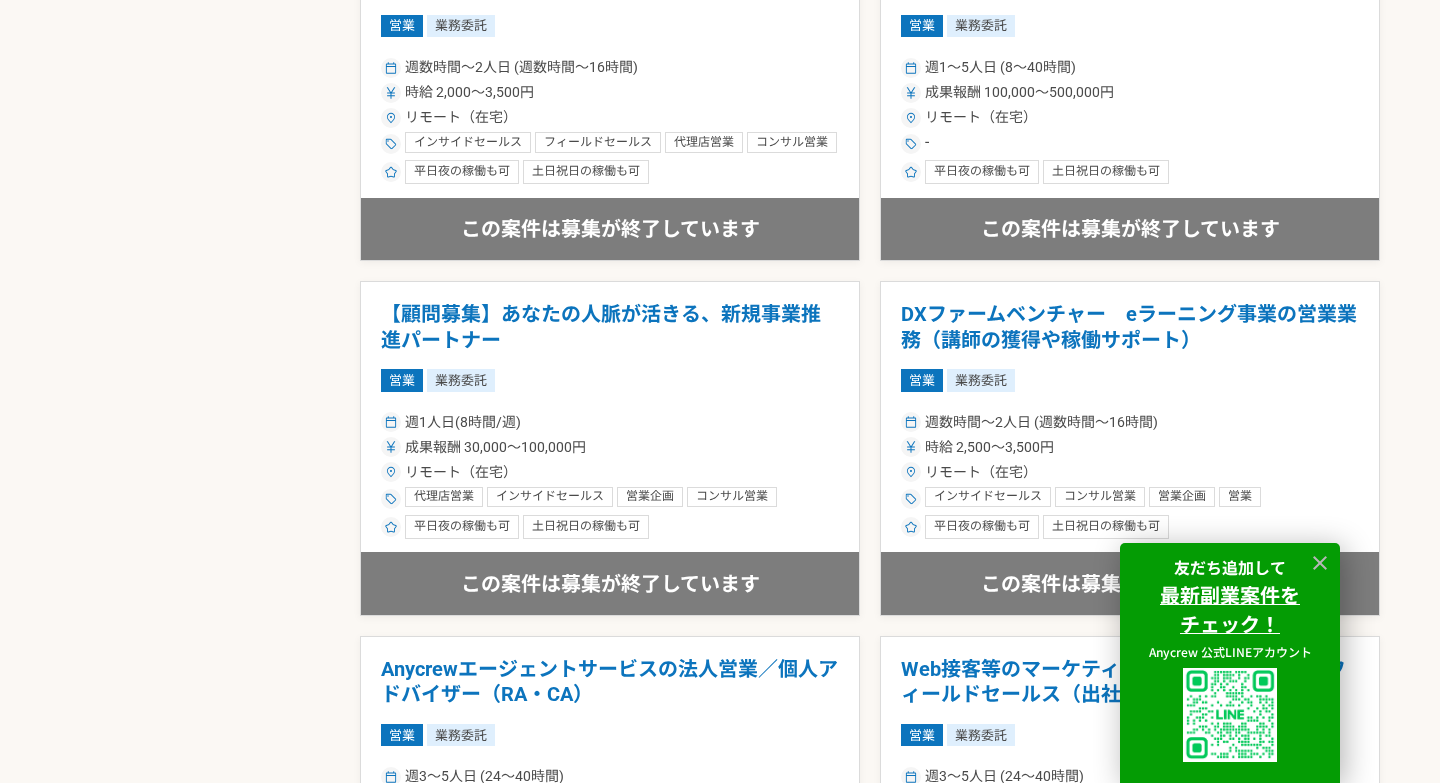 scroll, scrollTop: 4688, scrollLeft: 0, axis: vertical 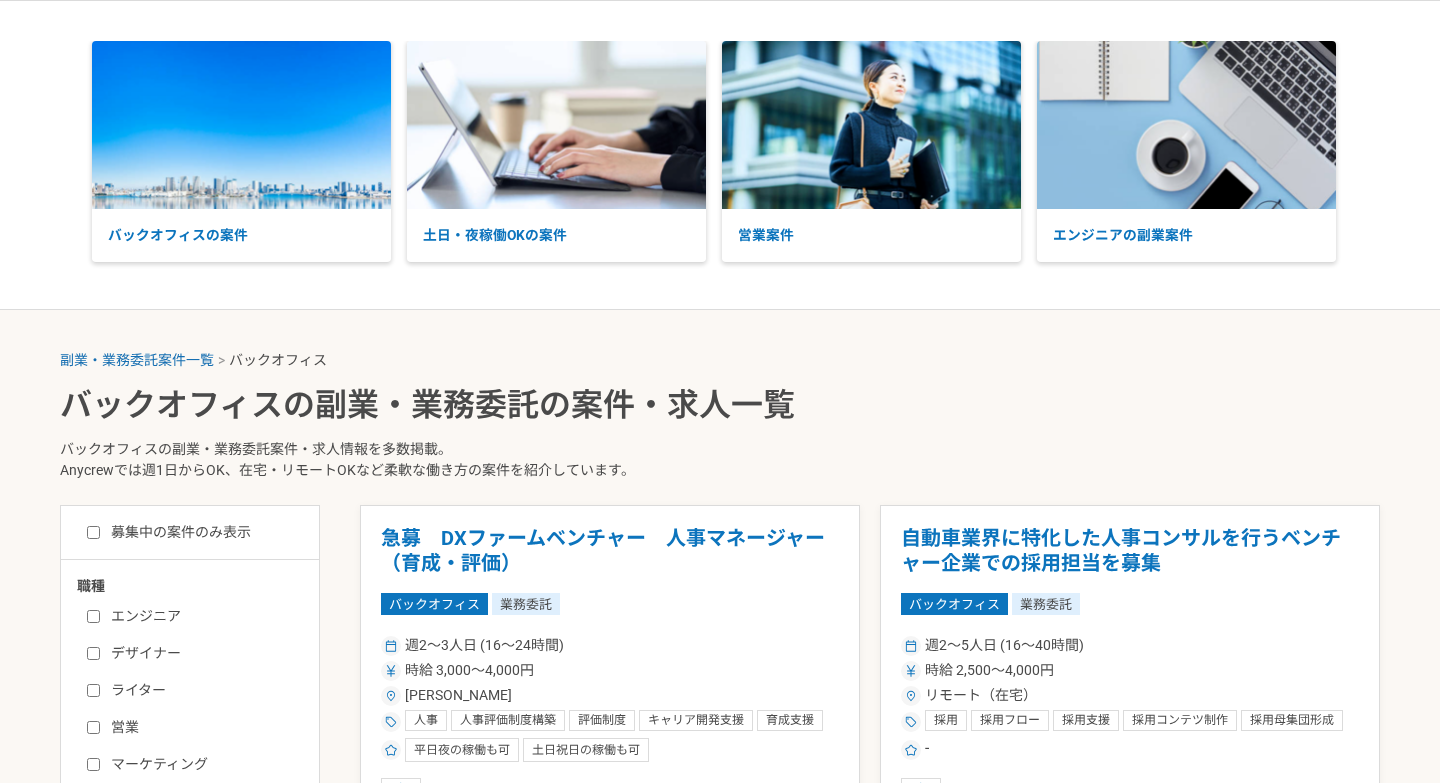 click on "副業・業務委託案件一覧 バックオフィス バックオフィスの副業・業務委託の案件・求人一覧 バックオフィスの副業・業務委託案件・求人情報を多数掲載。
Anycrewでは週1日からOK、在宅・リモートOKなど柔軟な働き方の案件を紹介しています。 募集中の案件のみ表示 職種 エンジニア デザイナー ライター 営業 マーケティング 企画・事業開発 バックオフィス その他 稼働時間 週1人日（8時間）以下 週2人日（16時間）以下 週3人日（24時間）以下 週4人日（32時間）以下 週5人日（40時間）以下 希望条件 土日稼働OK 平日夜稼働OK リモート（在宅） 急募　DXファームベンチャー　人事マネージャー（育成・評価） バックオフィス 業務委託 週2〜3人日 (16〜24時間) 時給 3,000〜4,000円 東京都 人事 人事評価制度構築 評価制度 キャリア開発支援 育成支援 組織人事 採用 採" at bounding box center [720, 2250] 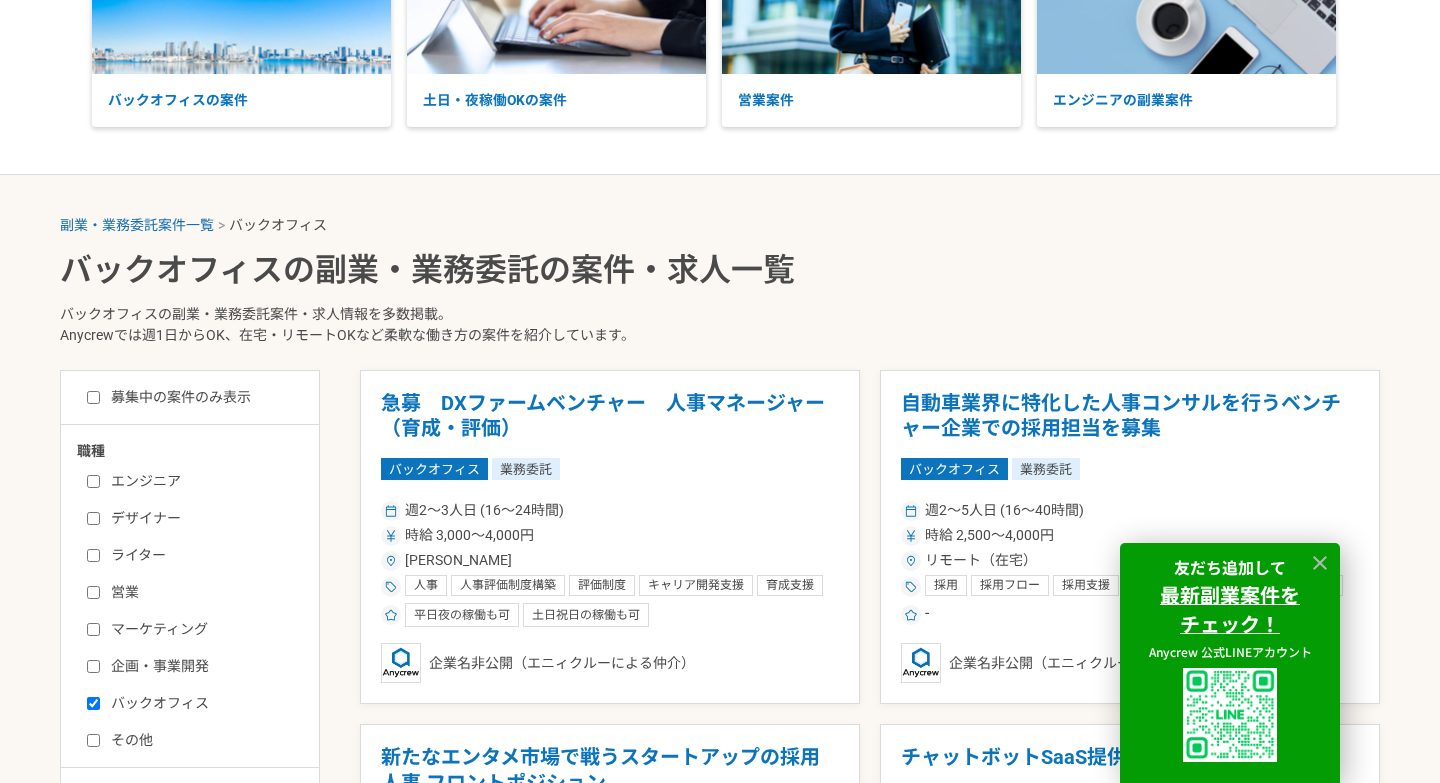 scroll, scrollTop: 240, scrollLeft: 0, axis: vertical 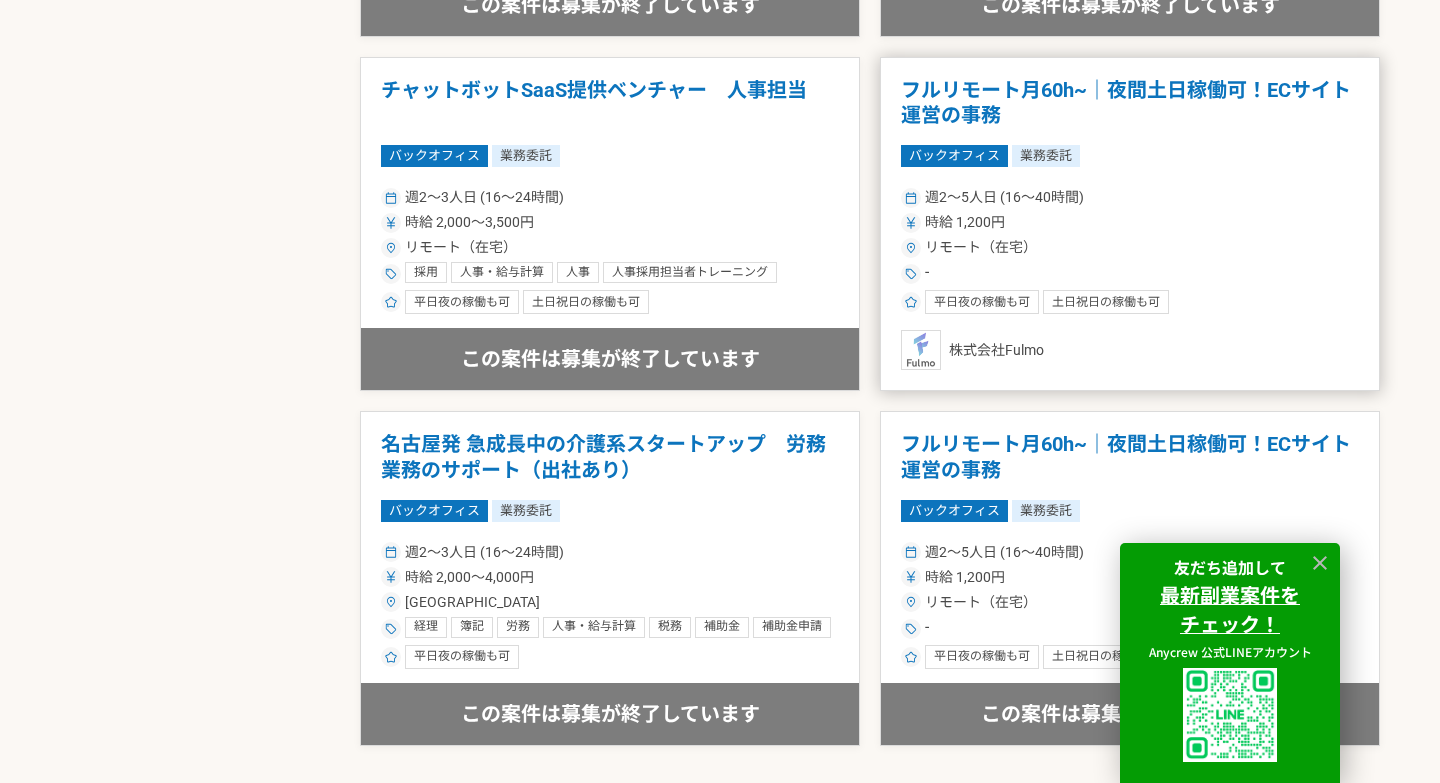 click on "フルリモート月60h~｜夜間土日稼働可！ECサイト運営の事務" at bounding box center (1130, 103) 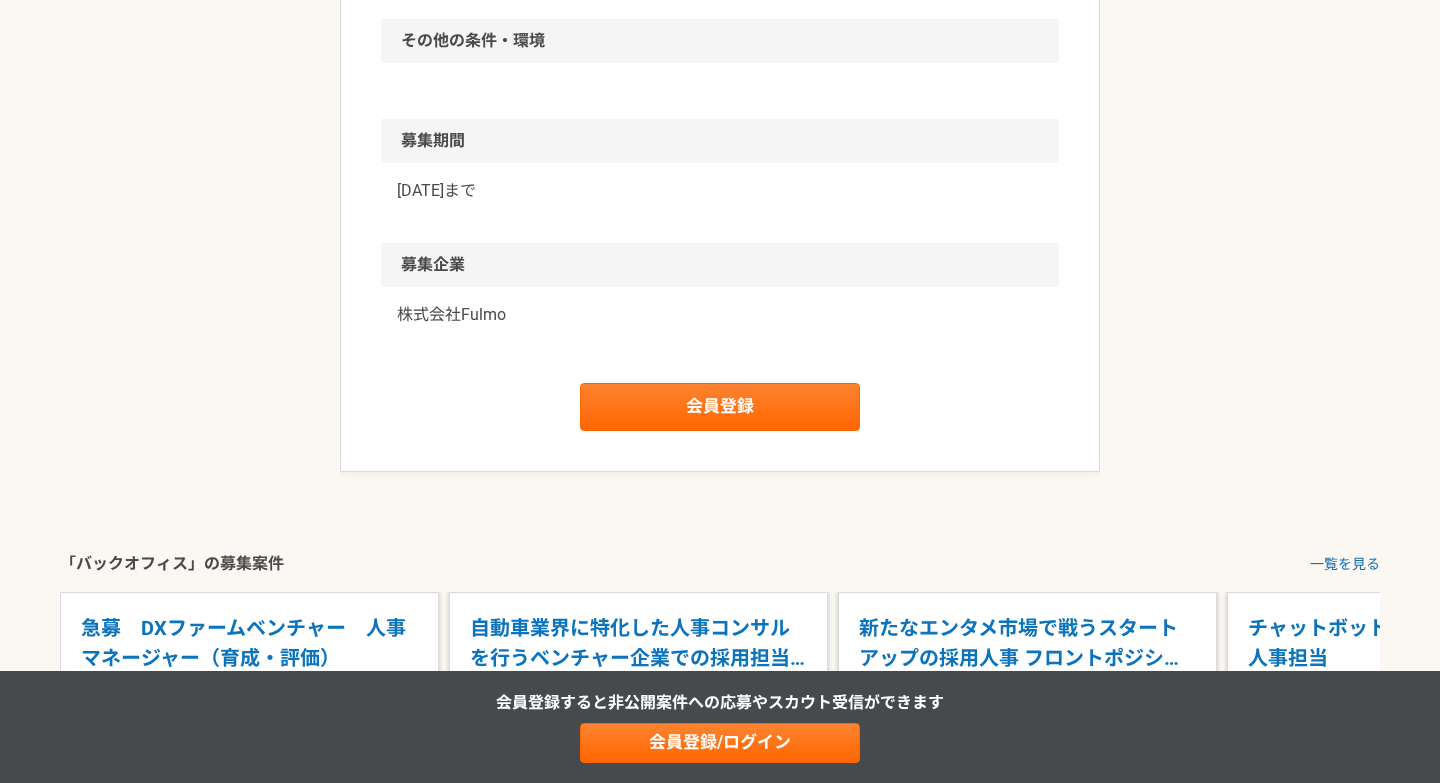 scroll, scrollTop: 1480, scrollLeft: 0, axis: vertical 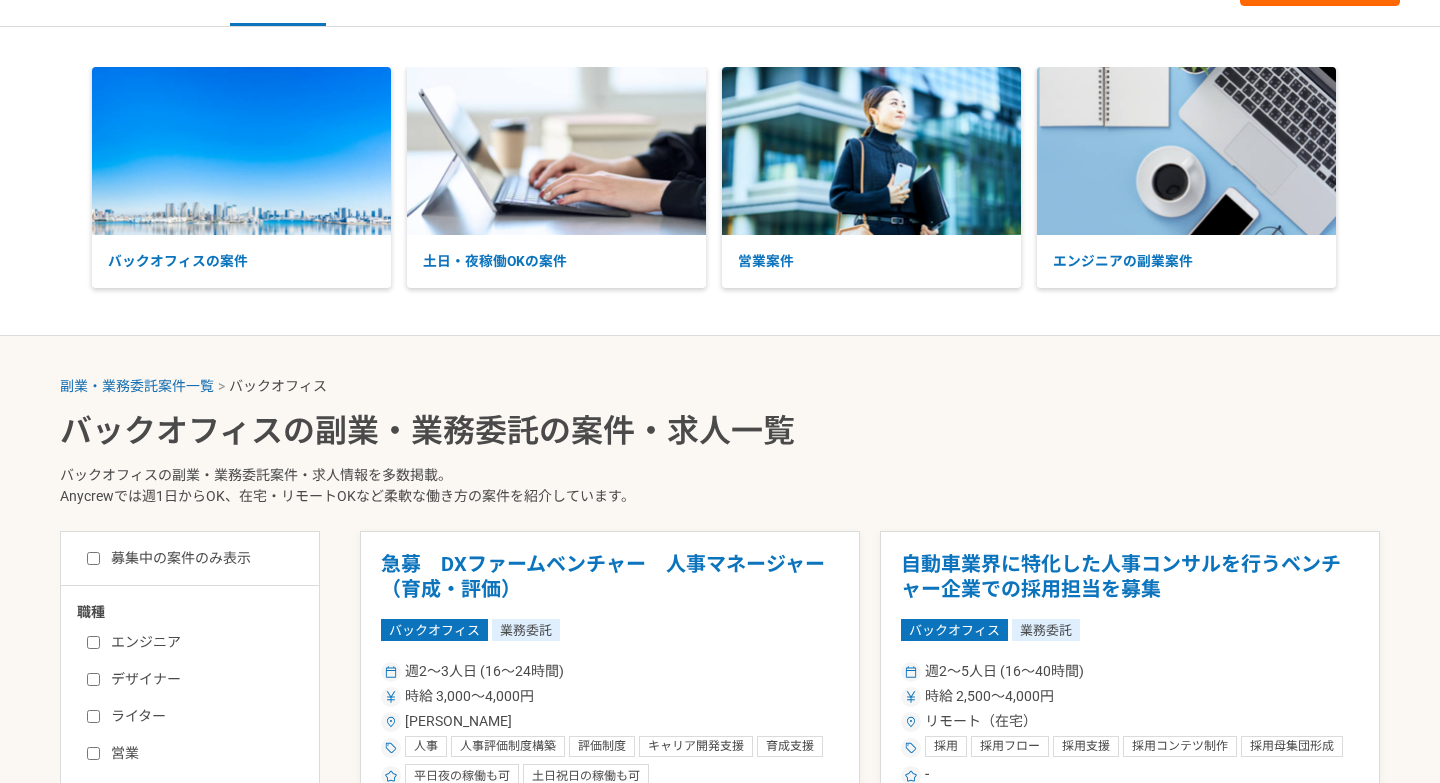 click on "バックオフィスの副業・業務委託の案件・求人一覧" at bounding box center [720, 431] 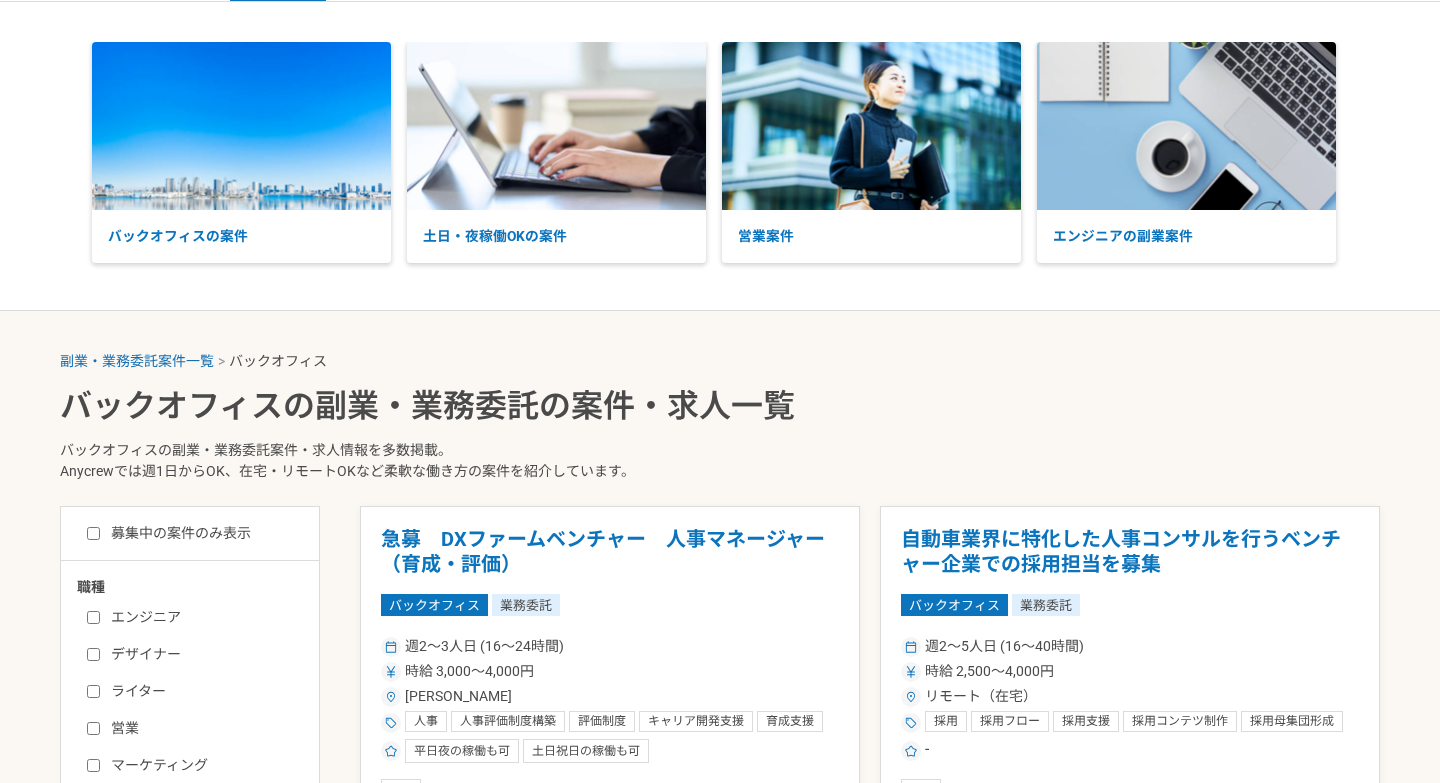 scroll, scrollTop: 73, scrollLeft: 0, axis: vertical 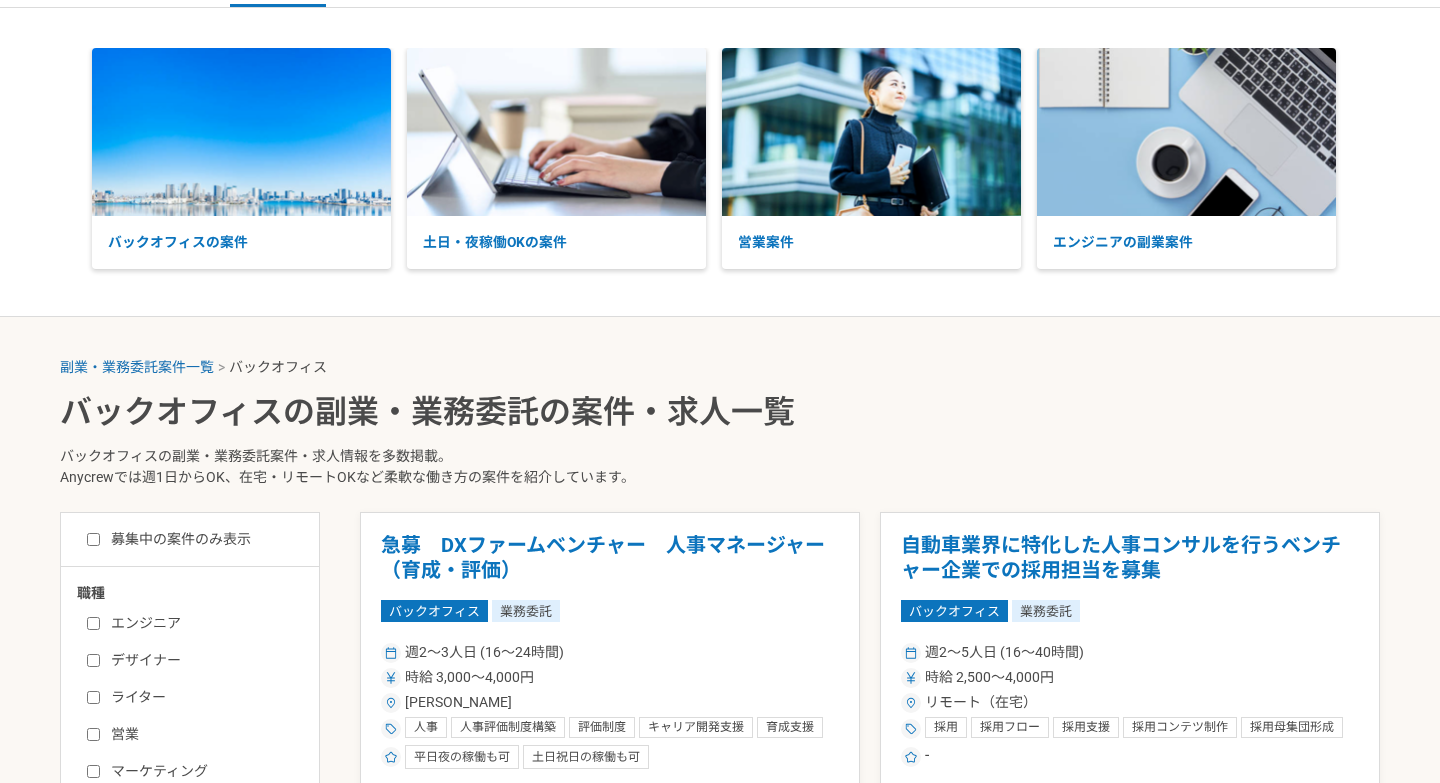 click on "募集中の案件のみ表示" at bounding box center [93, 539] 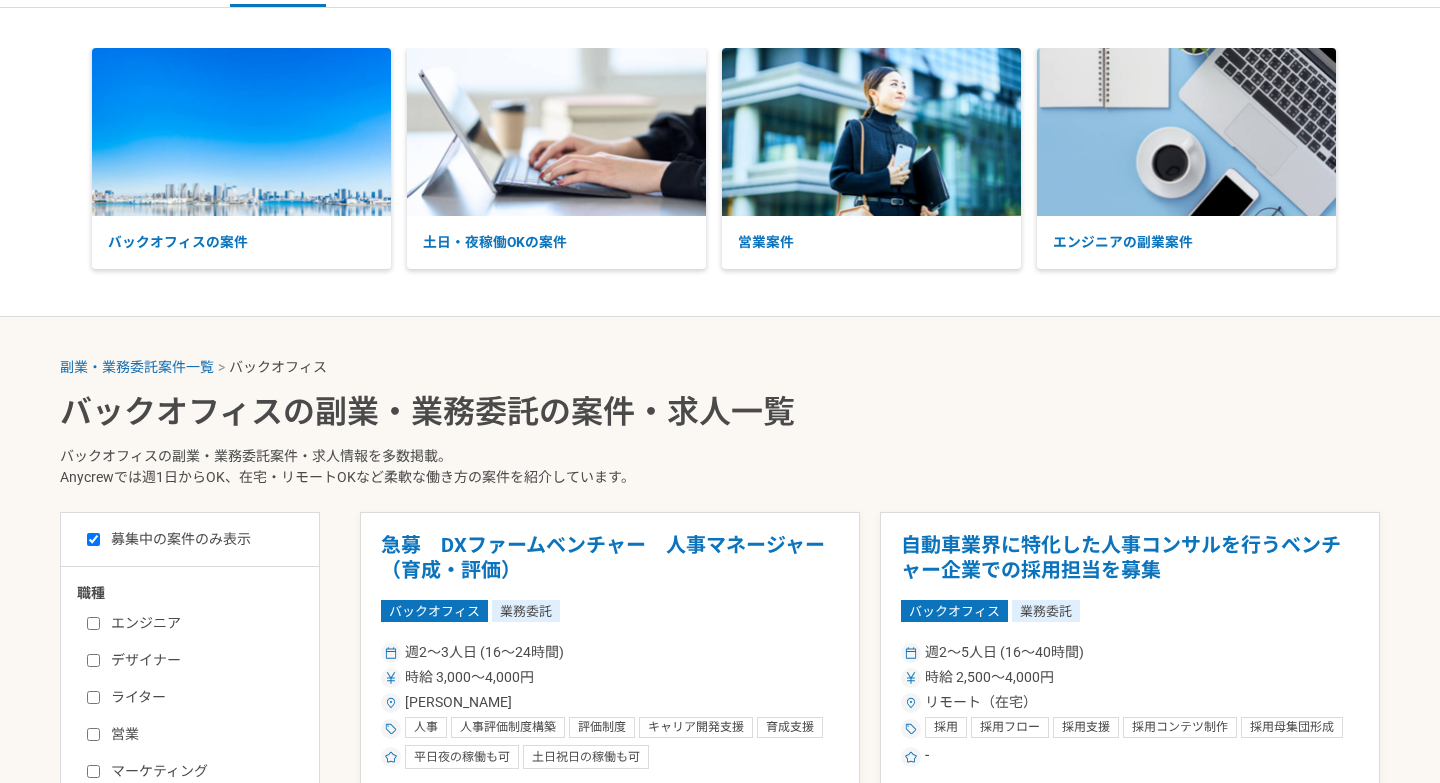 checkbox on "true" 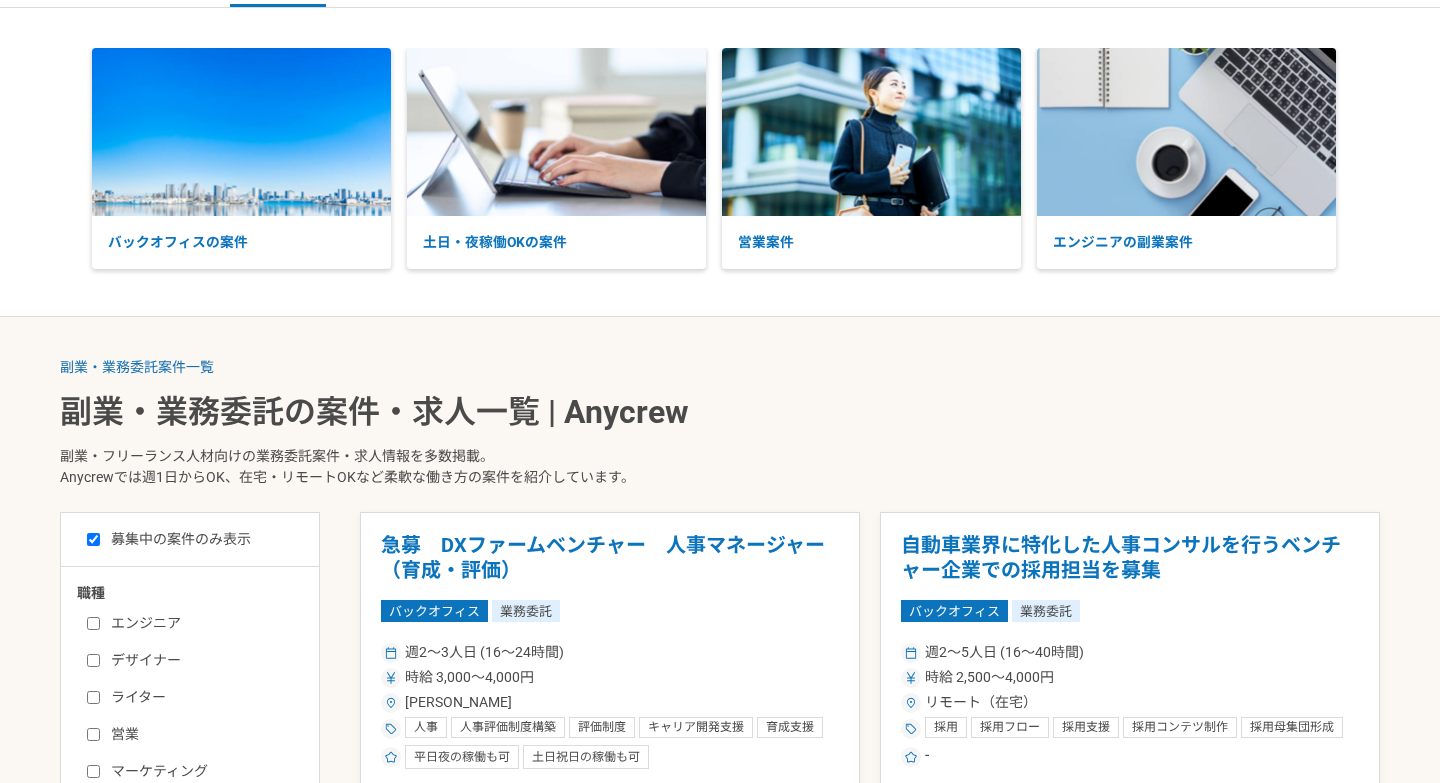 click on "副業・フリーランス人材向けの業務委託案件・求人情報を多数掲載。
Anycrewでは週1日からOK、在宅・リモートOKなど柔軟な働き方の案件を紹介しています。" at bounding box center (720, 471) 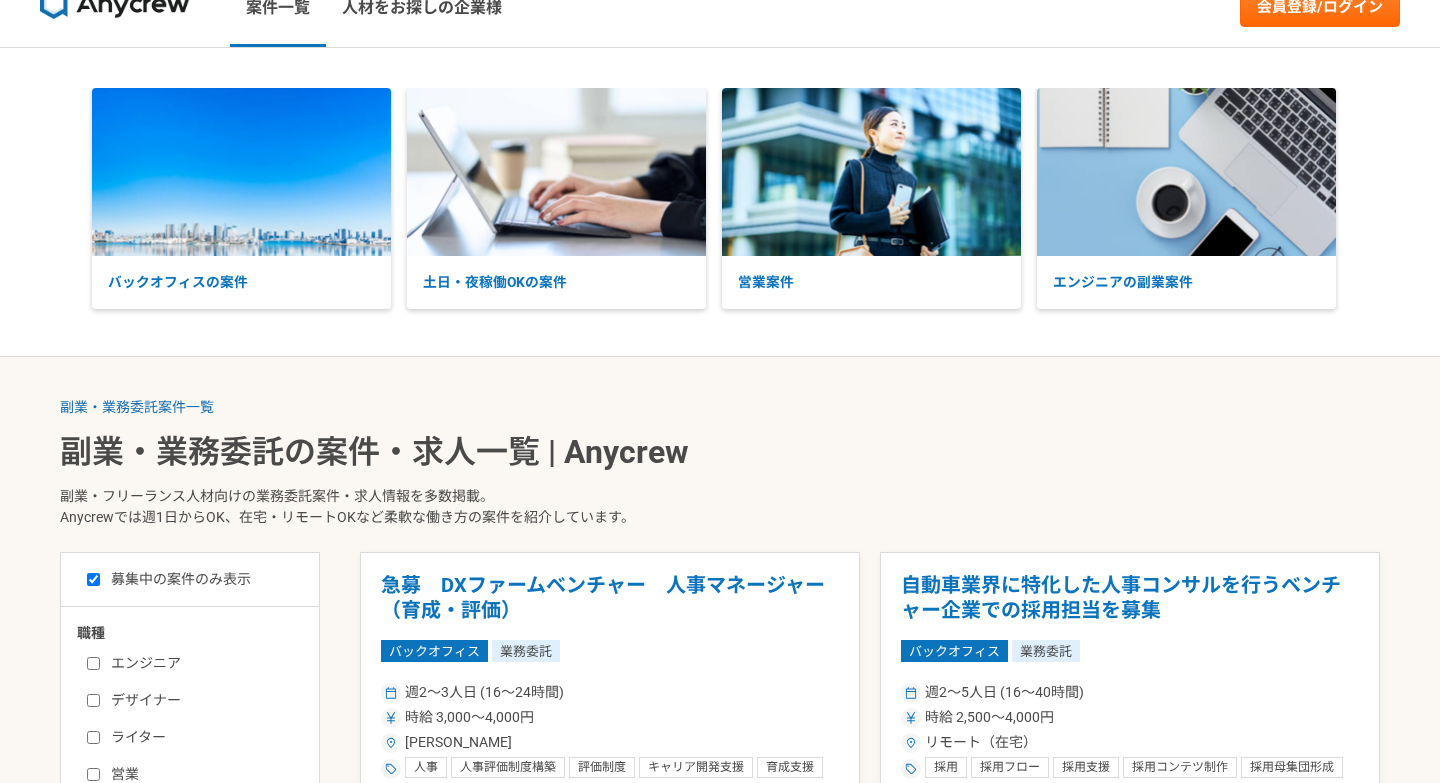 scroll, scrollTop: 0, scrollLeft: 0, axis: both 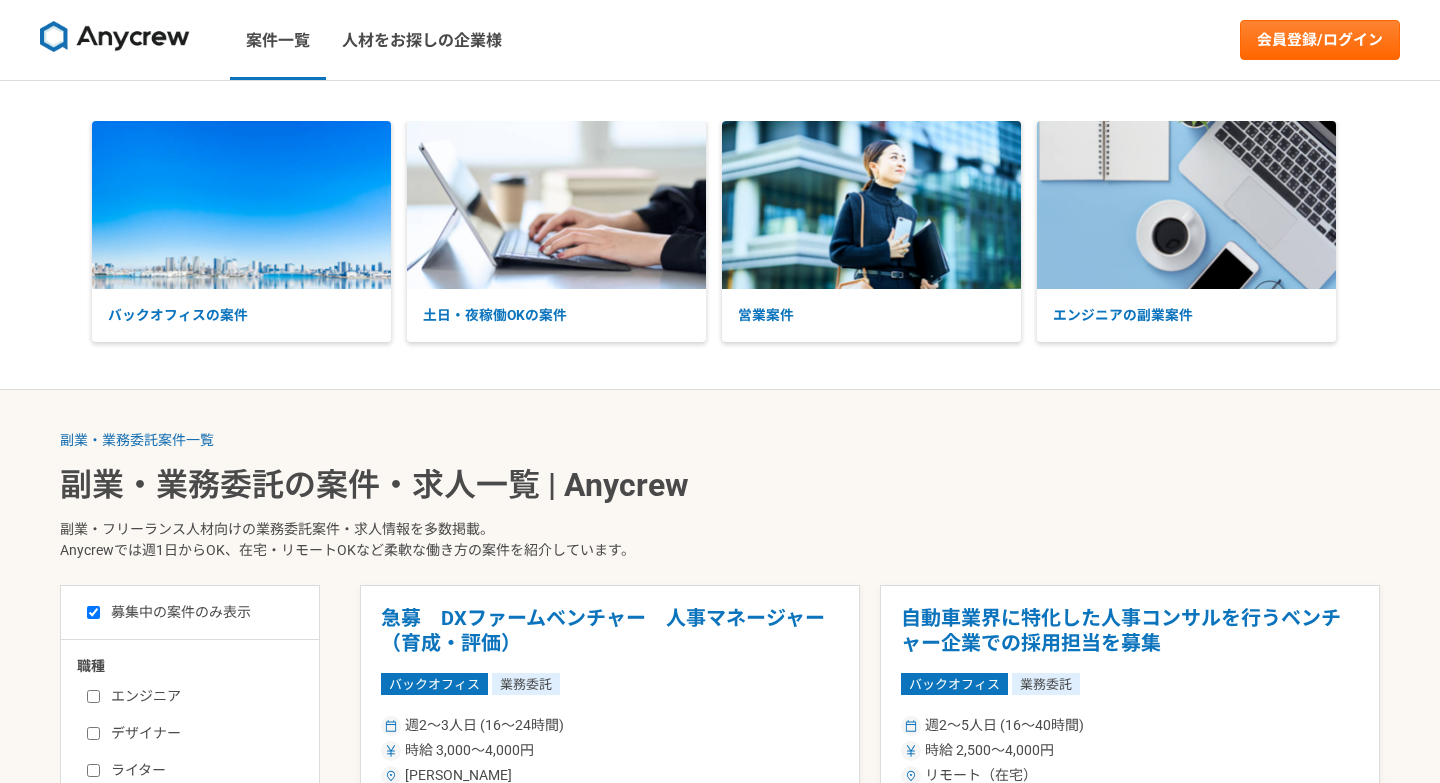 click on "副業・業務委託の案件・求人一覧 | Anycrew" at bounding box center (720, 485) 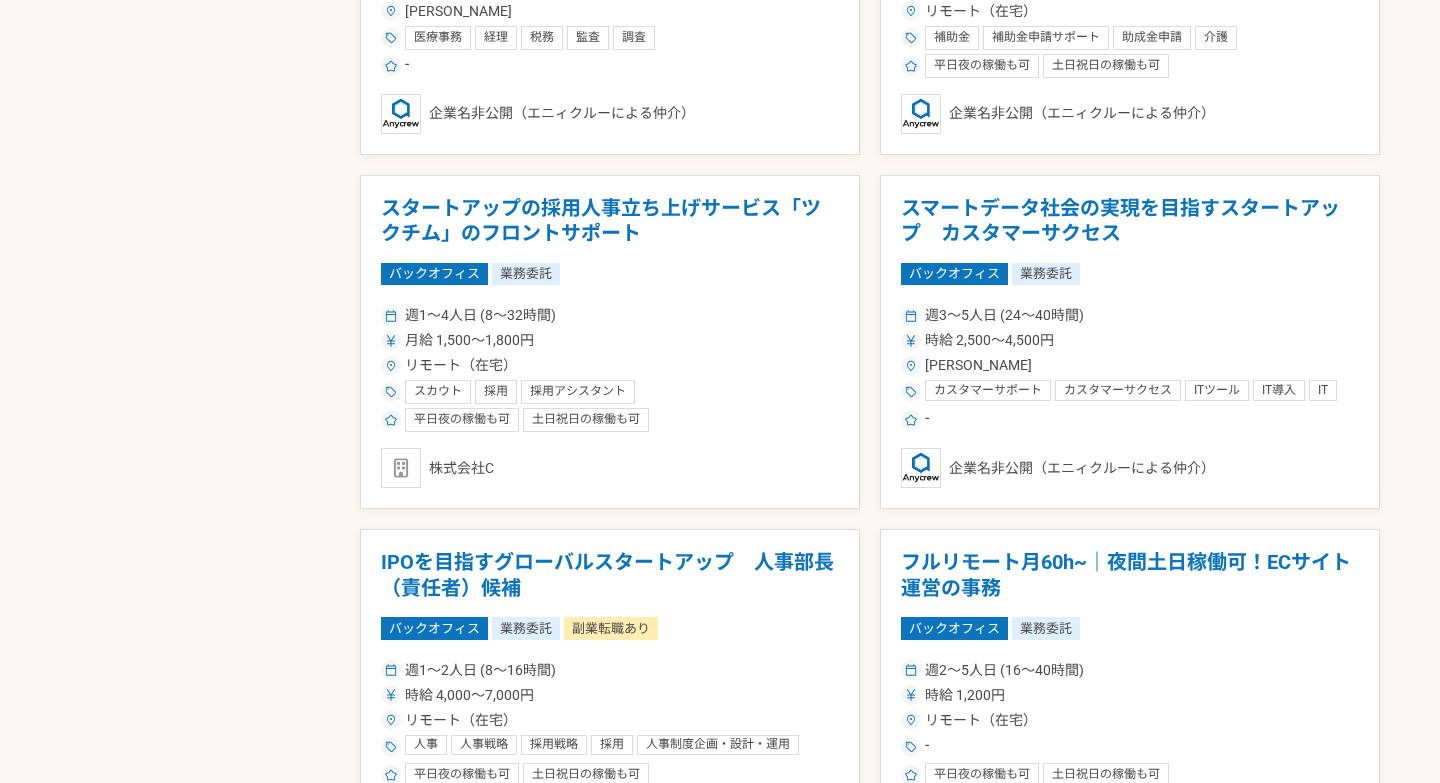 scroll, scrollTop: 1480, scrollLeft: 0, axis: vertical 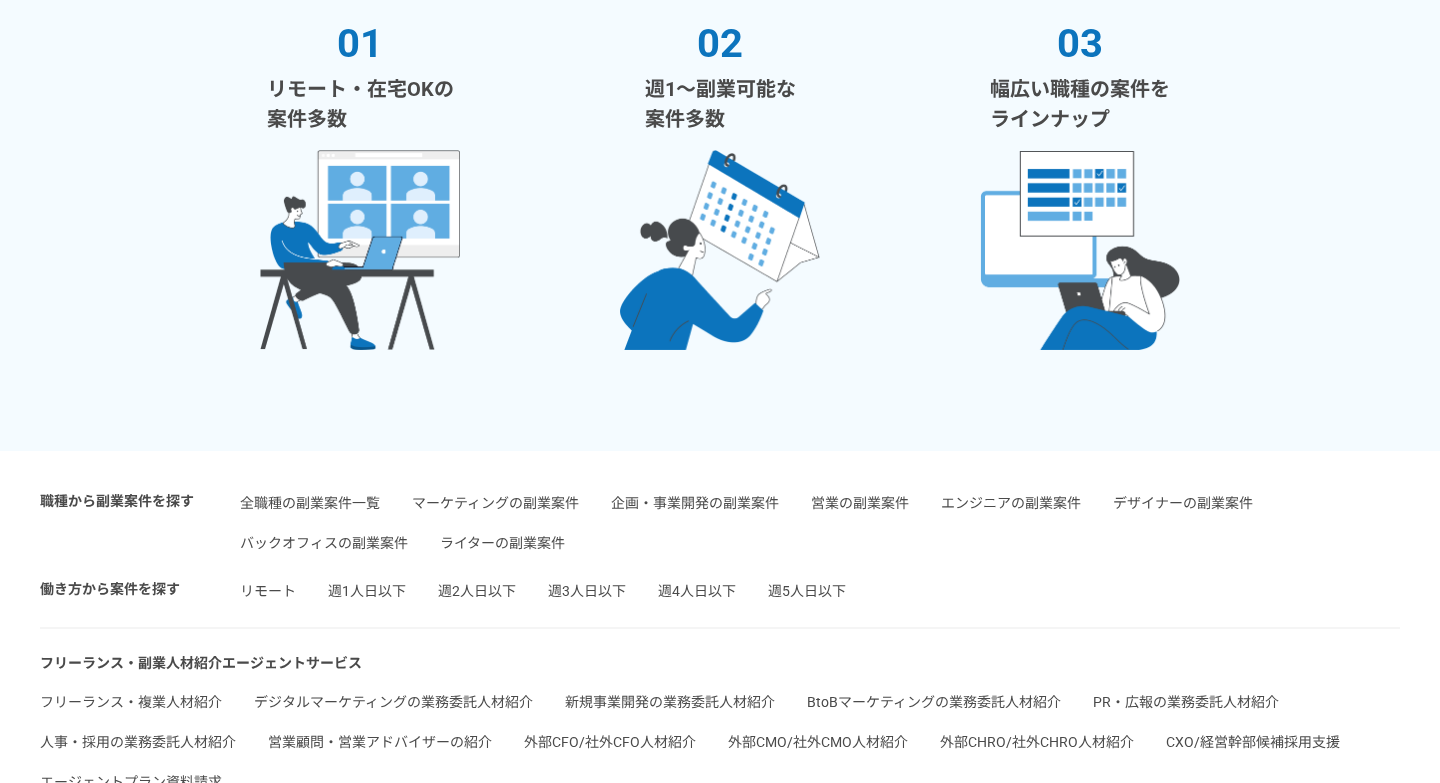 click on "週2人日以下" at bounding box center (477, 591) 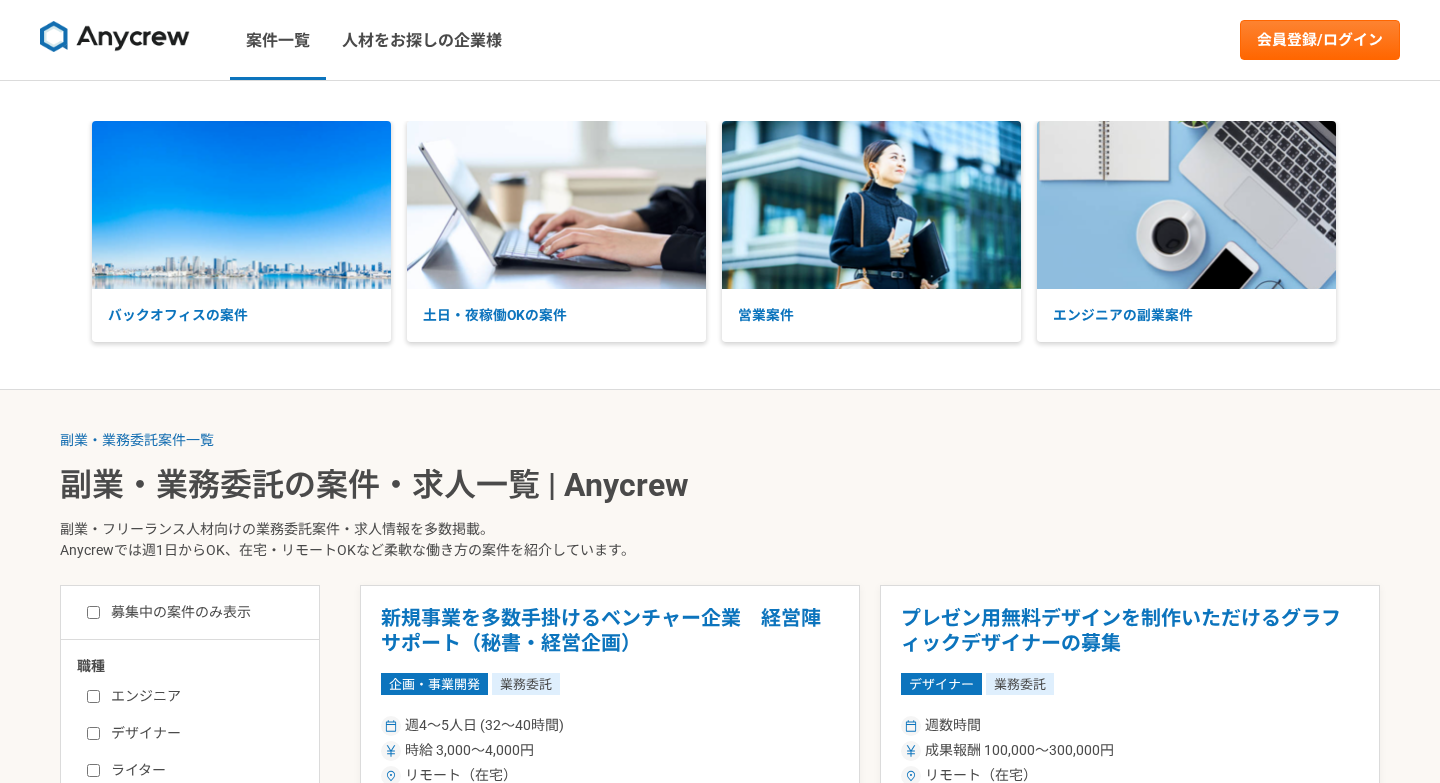 scroll, scrollTop: 0, scrollLeft: 0, axis: both 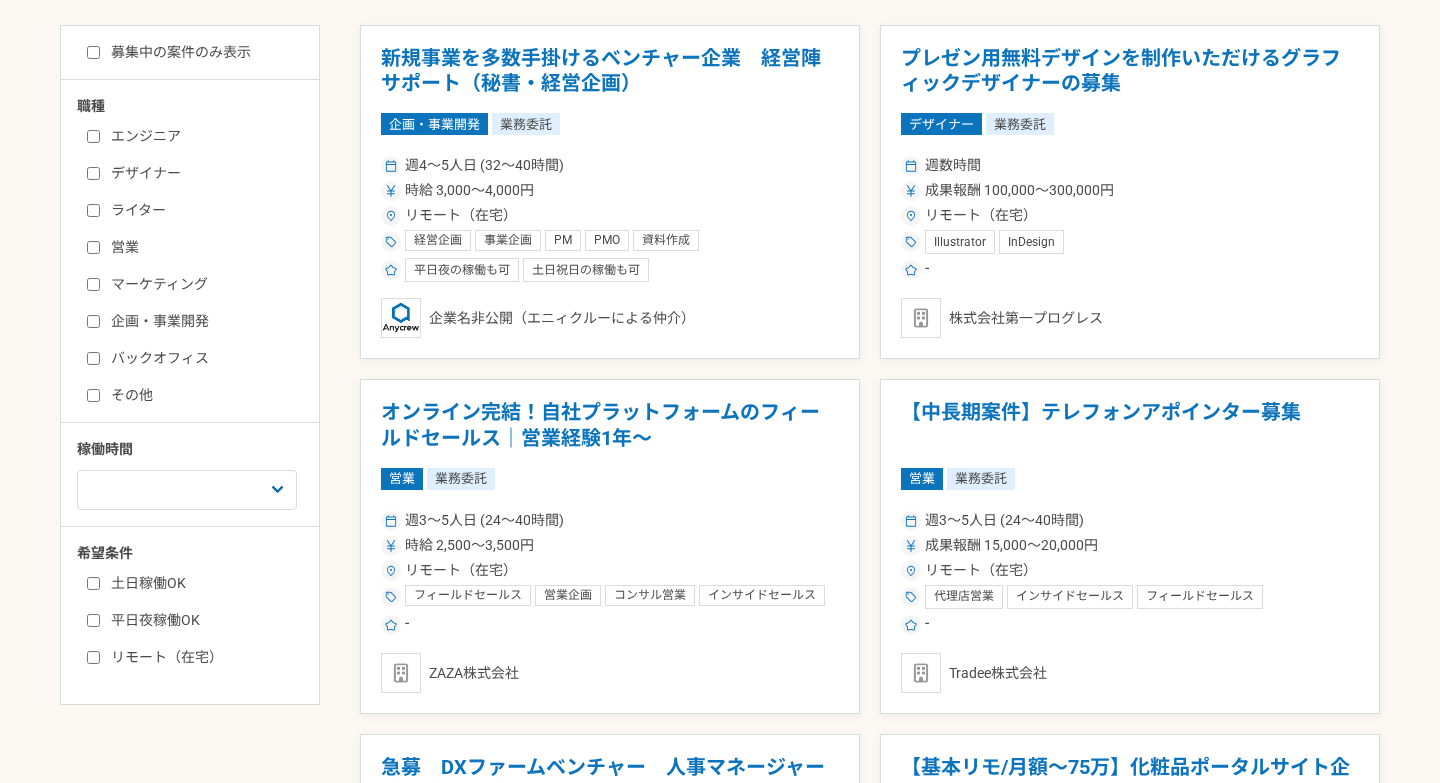 click on "土日稼働OK" at bounding box center (93, 583) 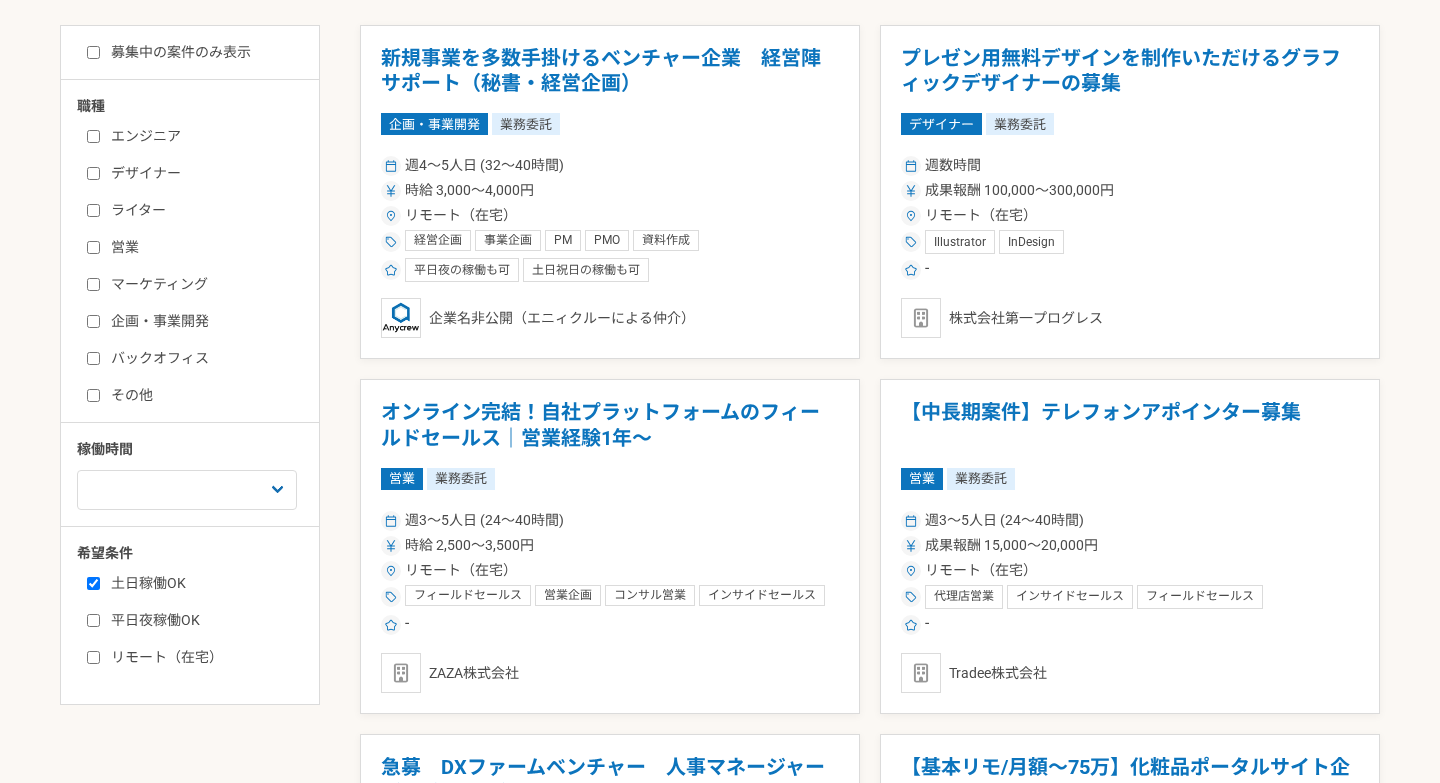 checkbox on "true" 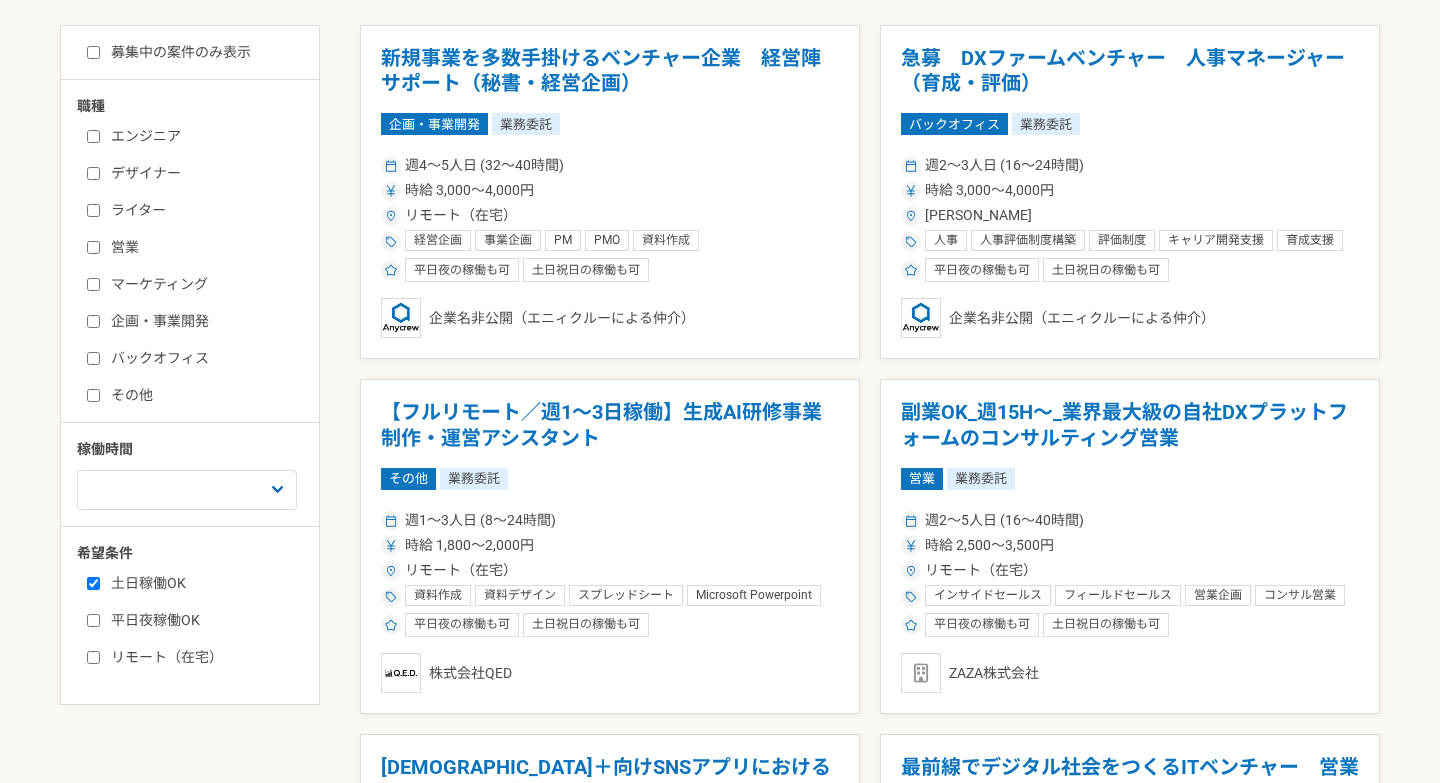 click on "平日夜稼働OK" at bounding box center [93, 620] 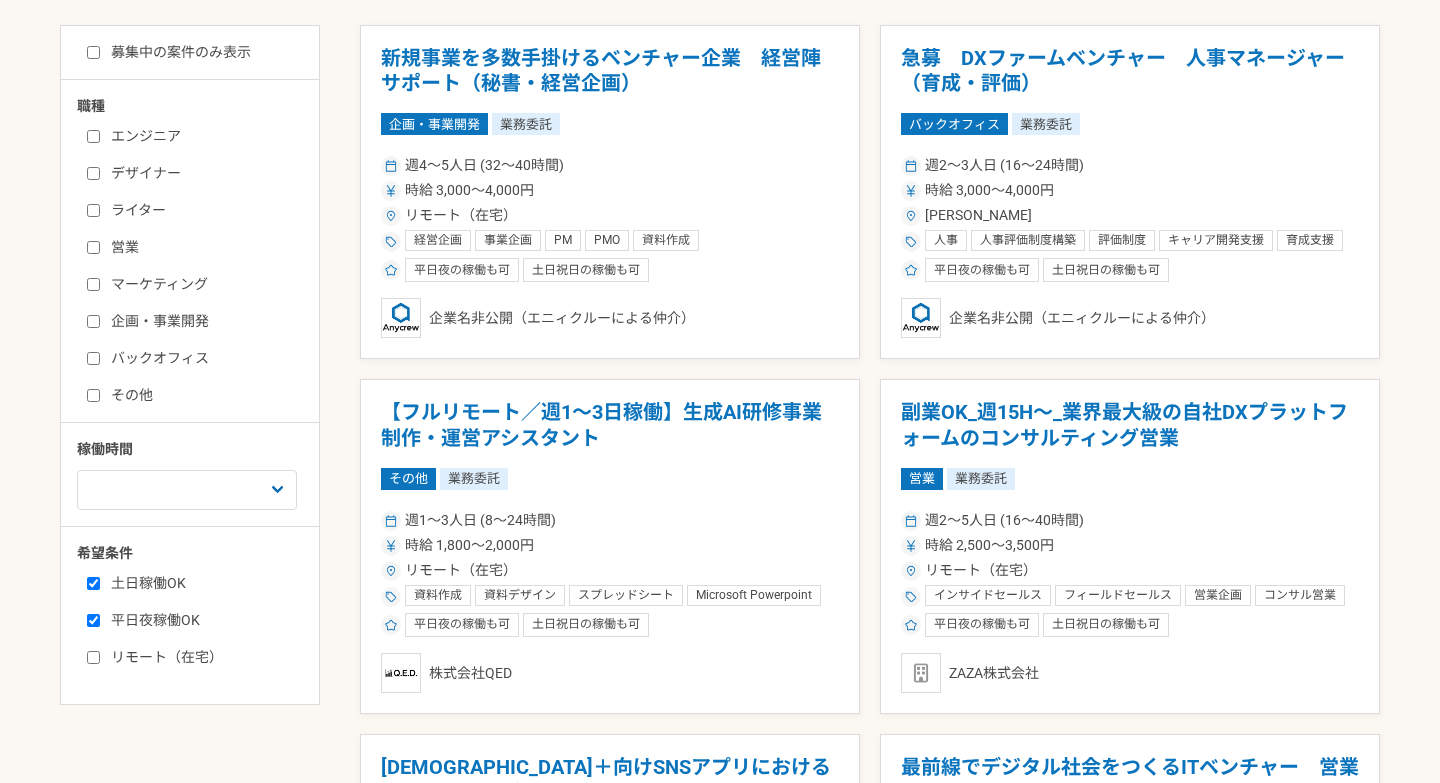 checkbox on "true" 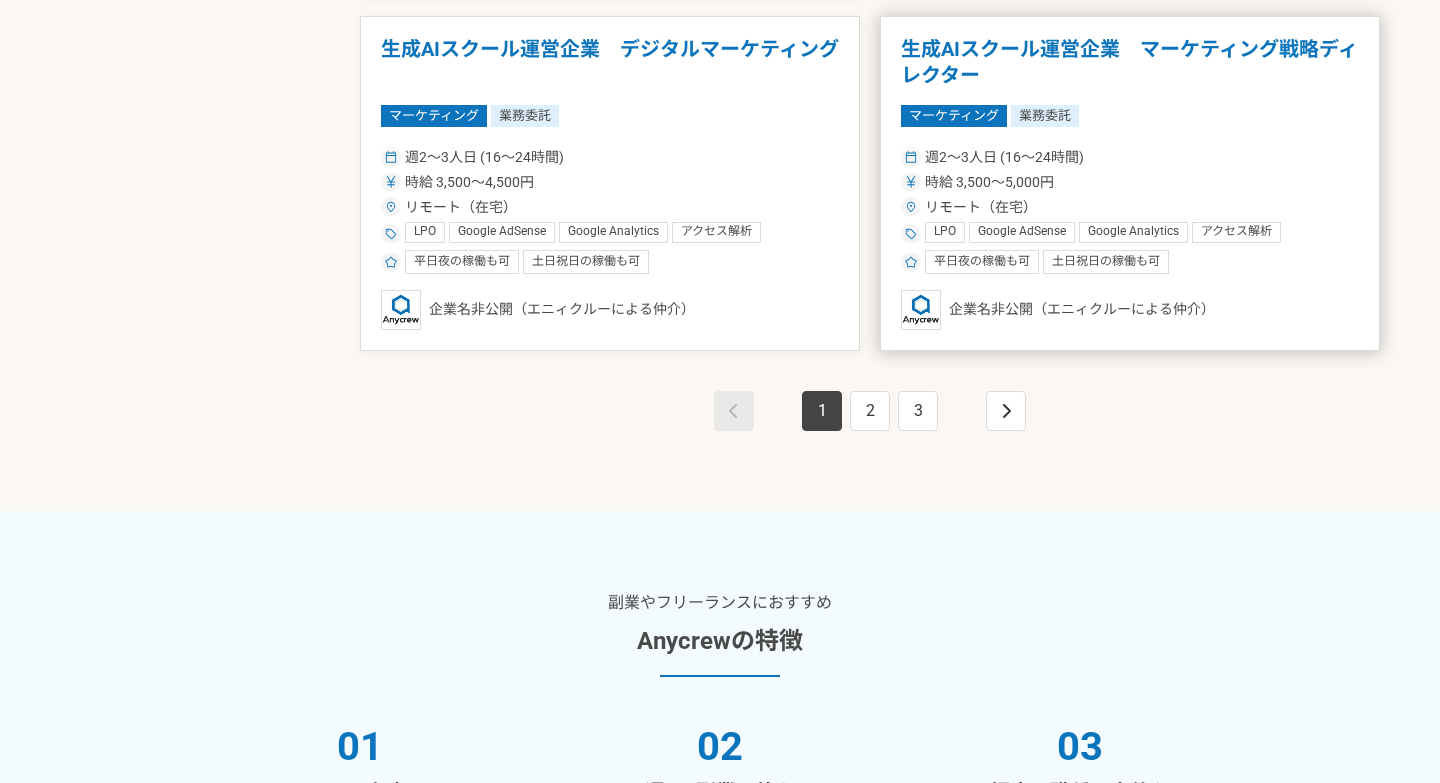 scroll, scrollTop: 560, scrollLeft: 0, axis: vertical 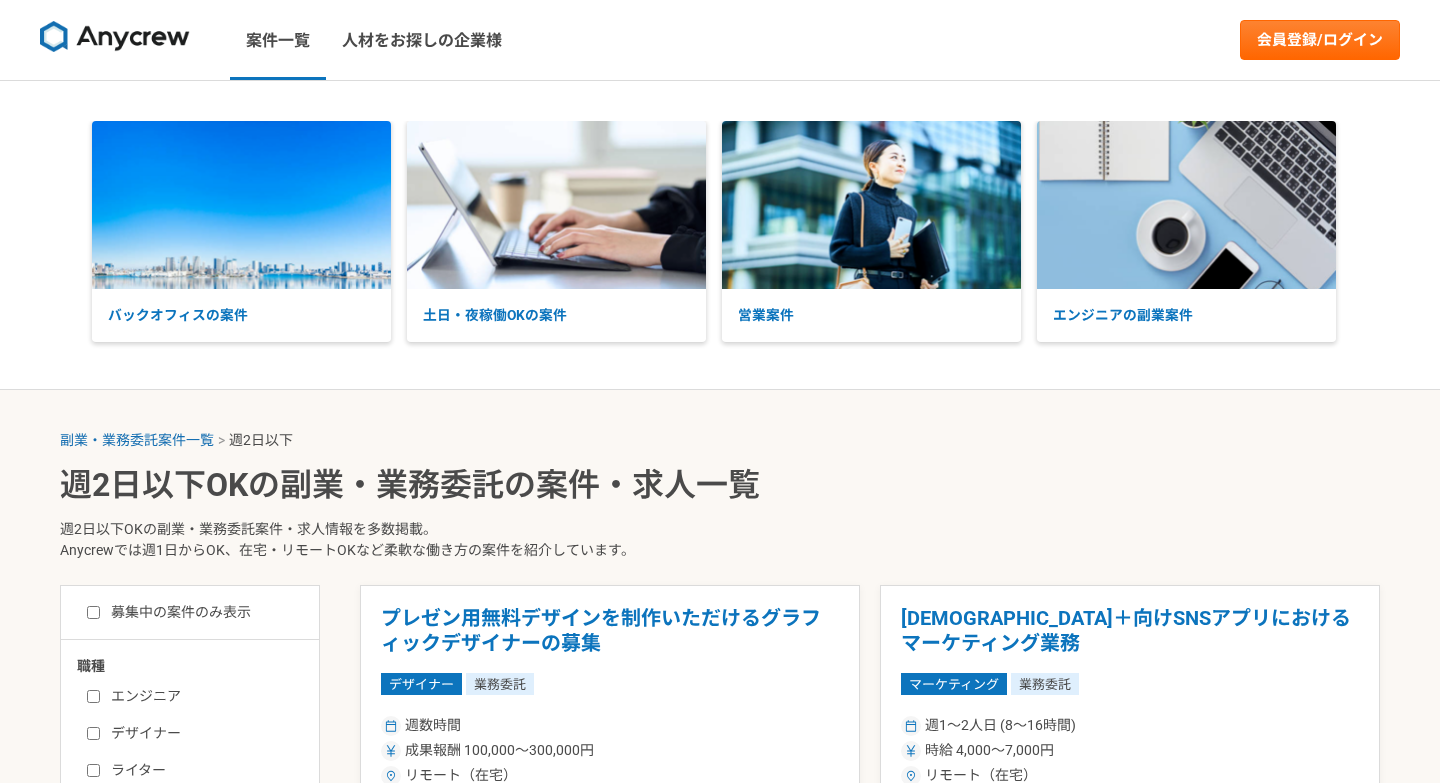 select on "2" 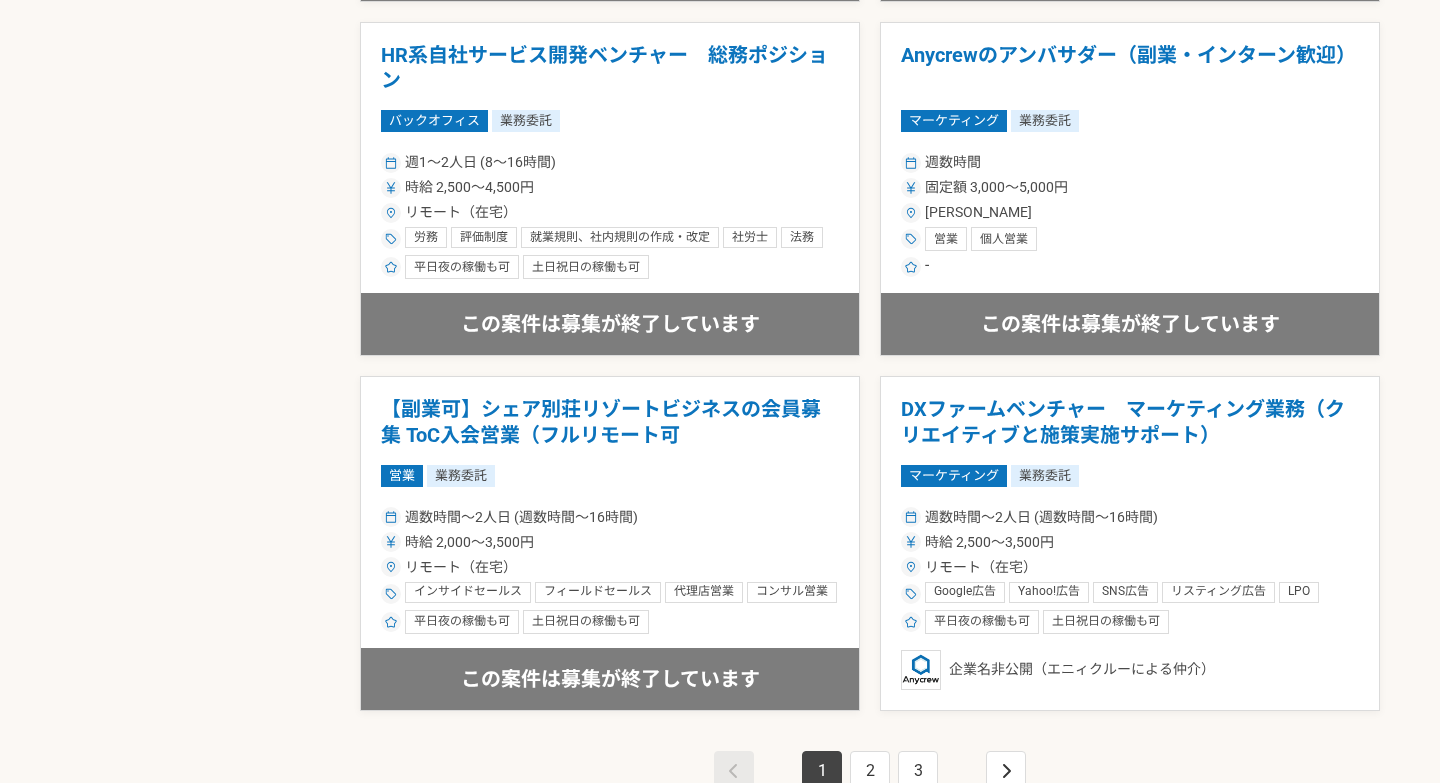 scroll, scrollTop: 3440, scrollLeft: 0, axis: vertical 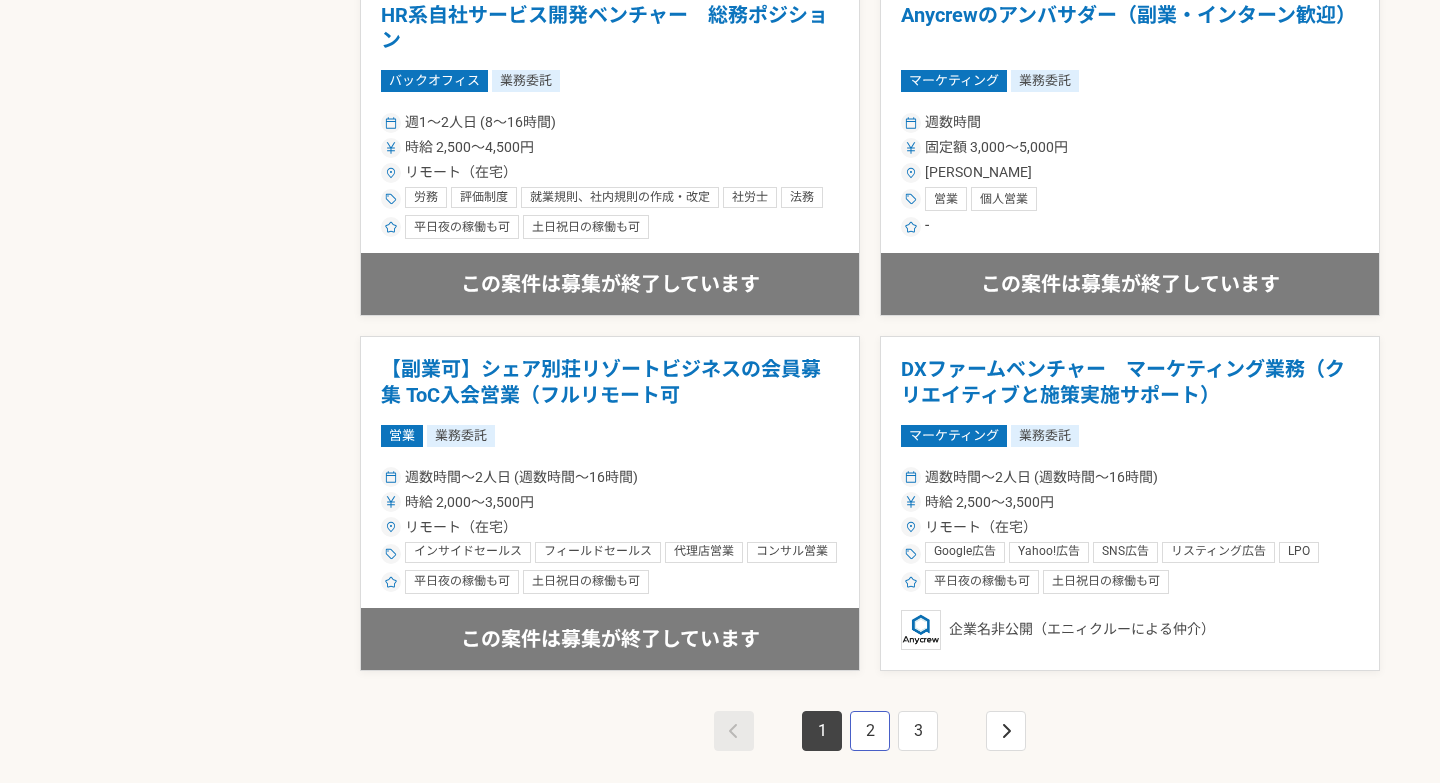 click on "2" at bounding box center [870, 731] 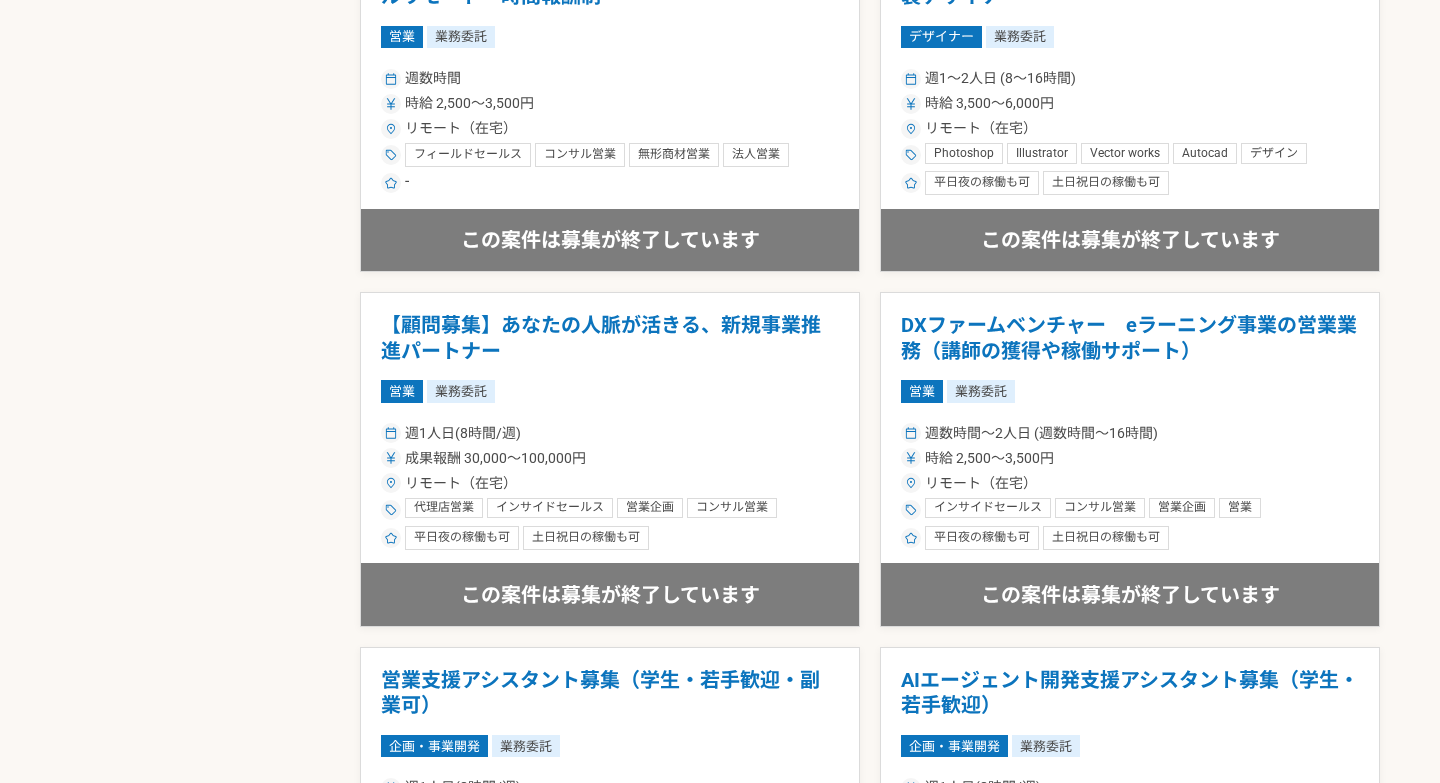 scroll, scrollTop: 1760, scrollLeft: 0, axis: vertical 